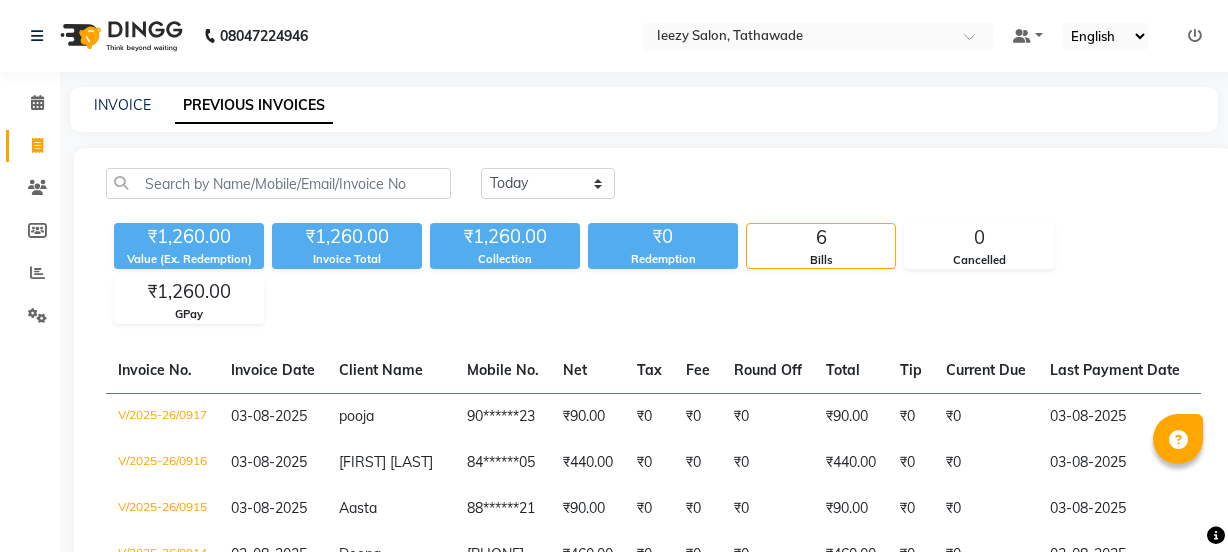 scroll, scrollTop: 300, scrollLeft: 0, axis: vertical 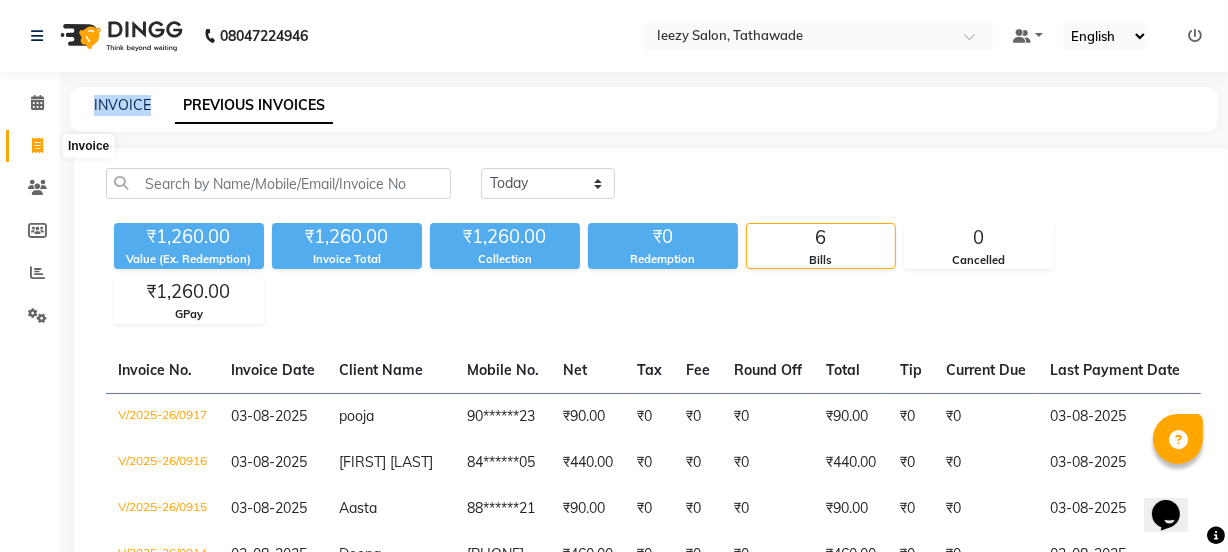 click 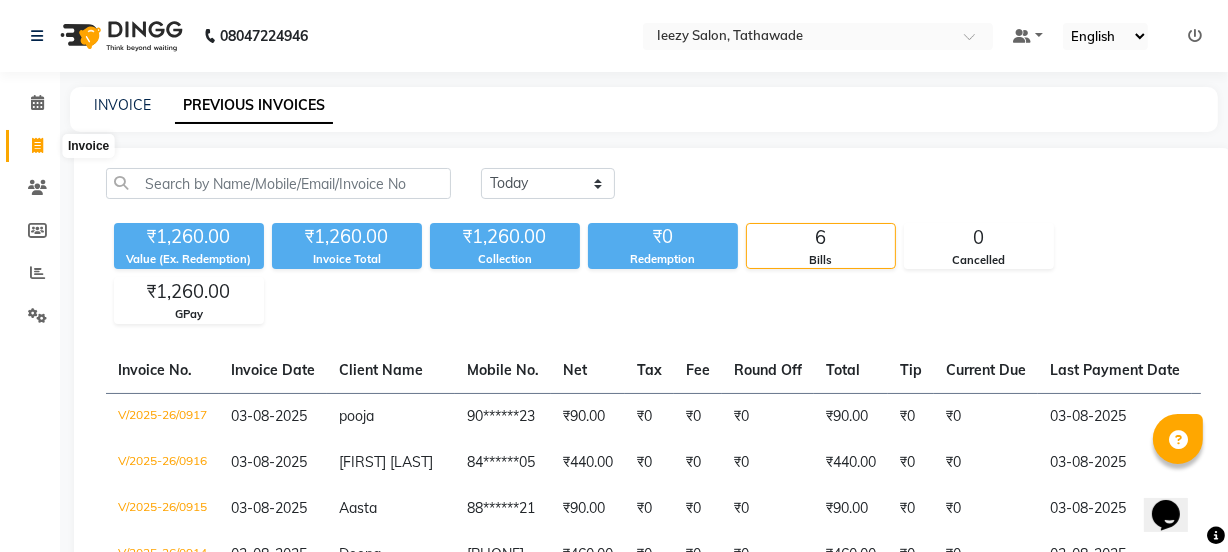 select on "service" 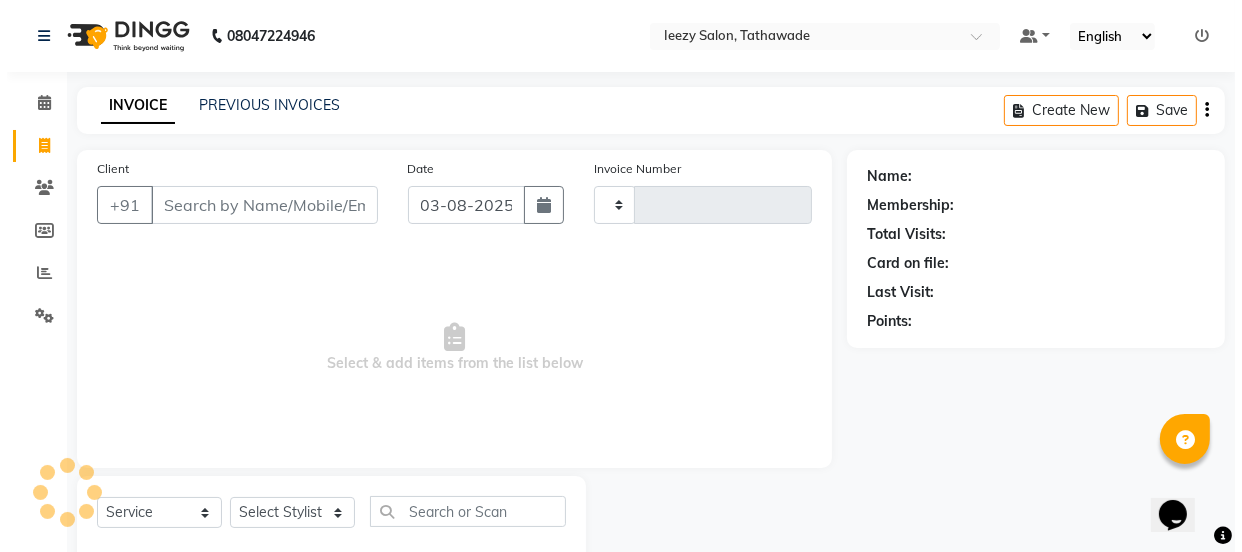 scroll, scrollTop: 50, scrollLeft: 0, axis: vertical 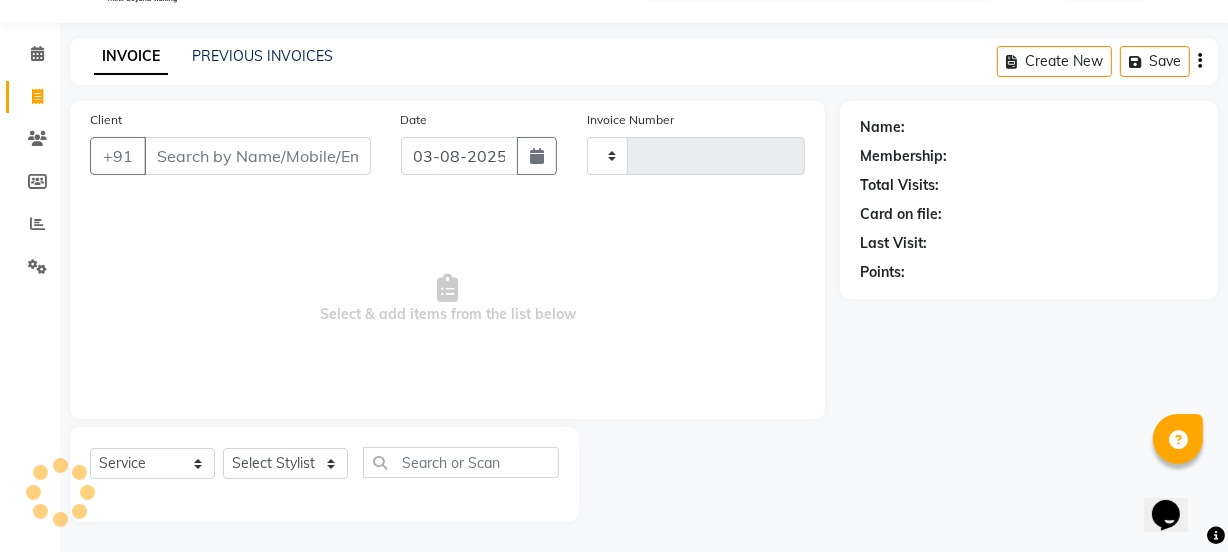 click on "INVOICE" 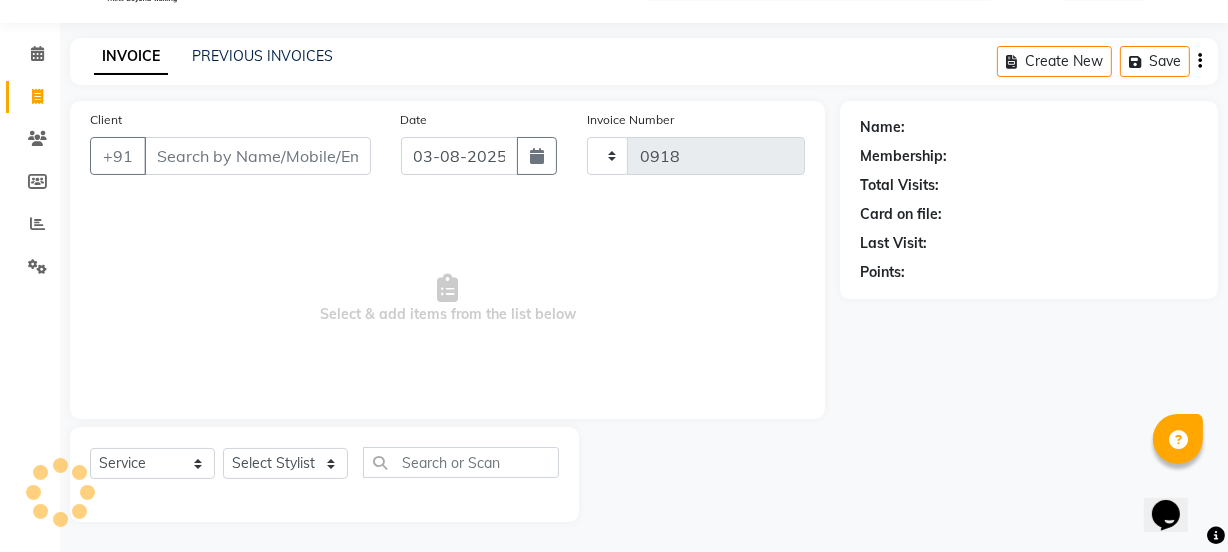 select on "5982" 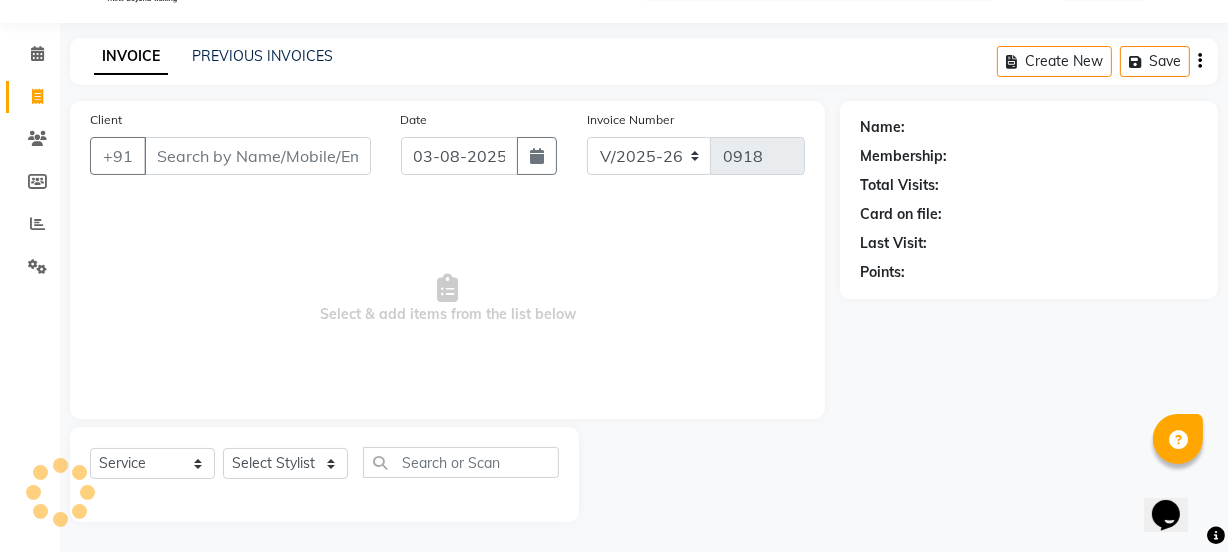 click on "INVOICE" 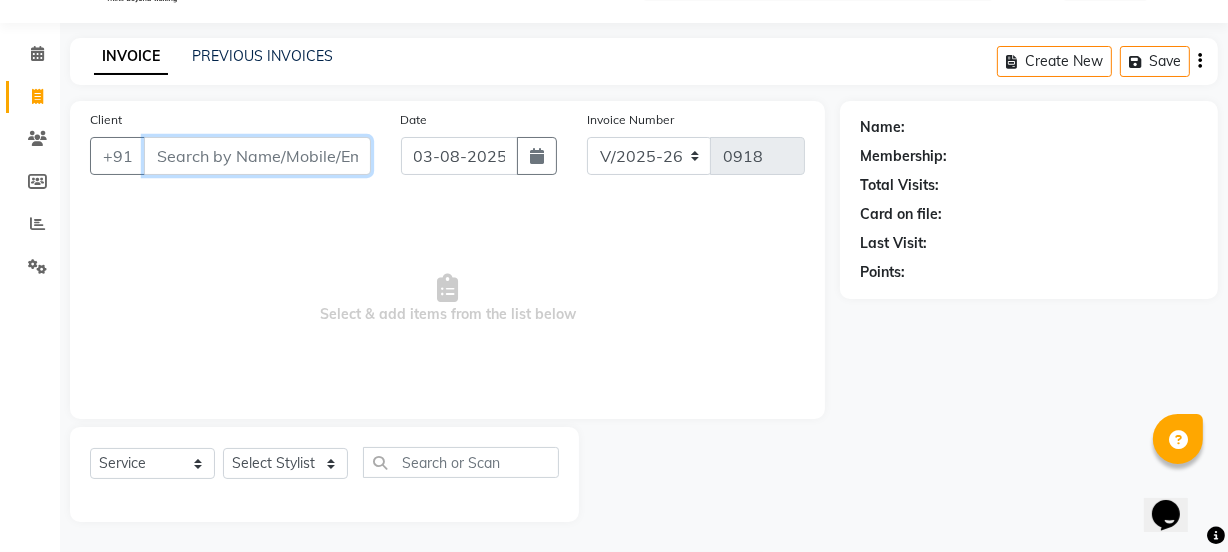 click on "Client" at bounding box center [257, 156] 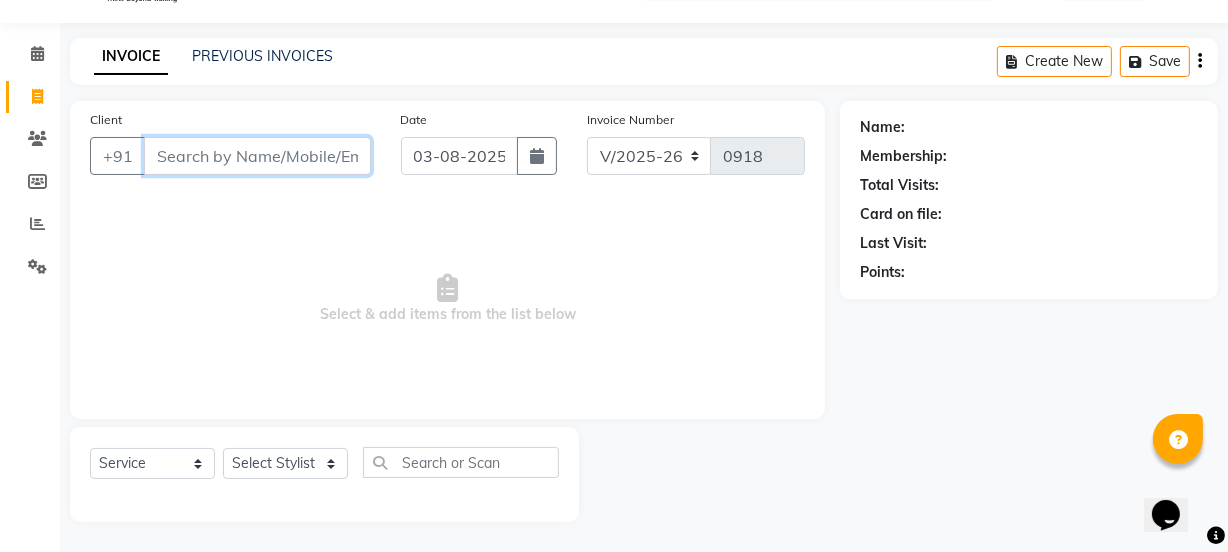 click on "Client" at bounding box center [257, 156] 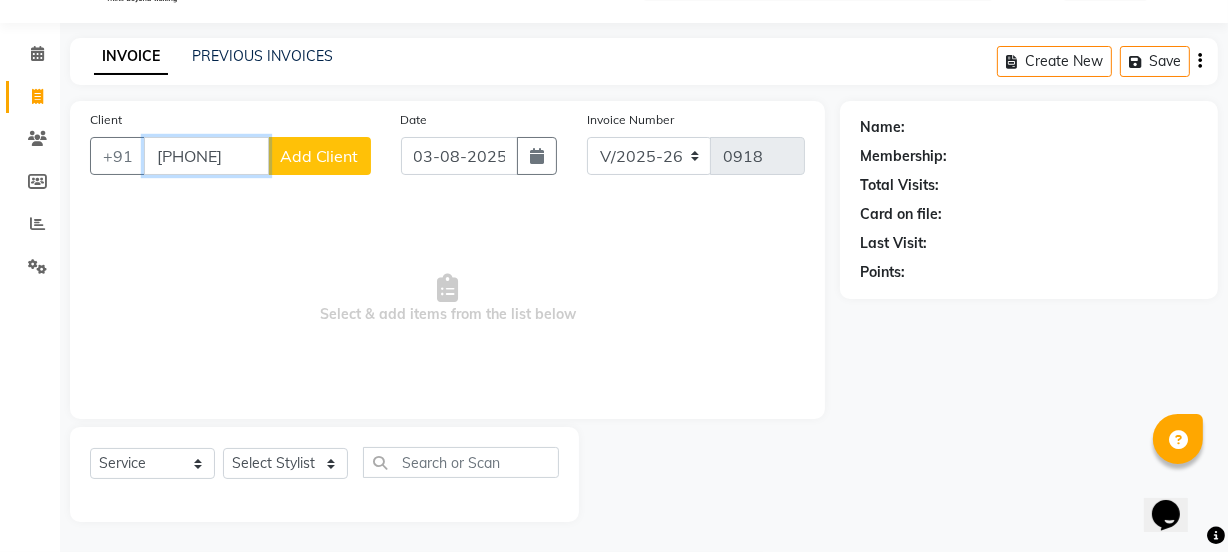 type on "[PHONE]" 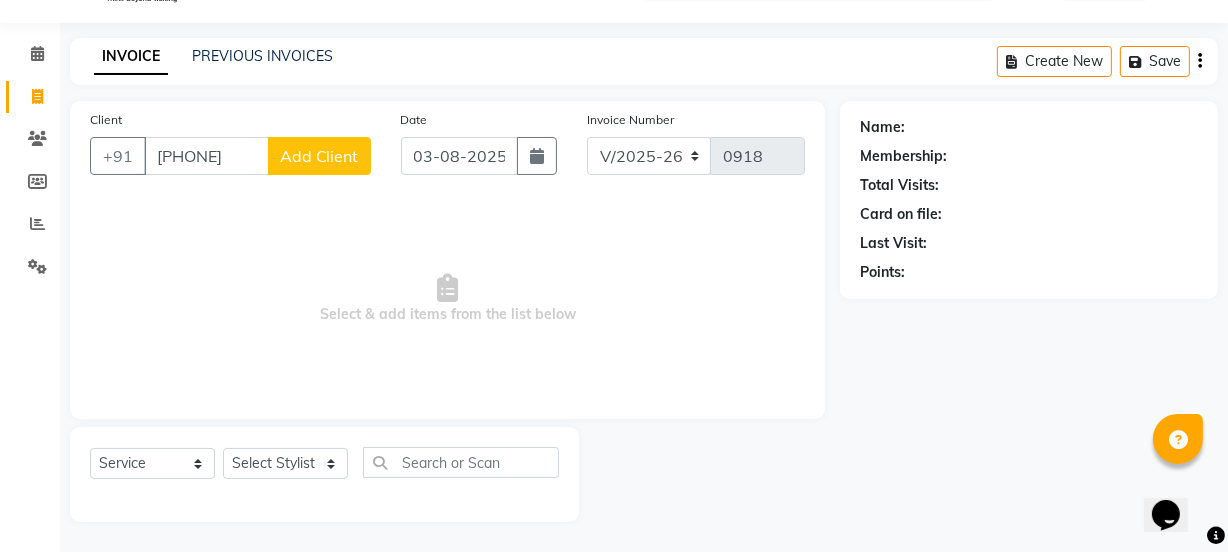 click on "Add Client" 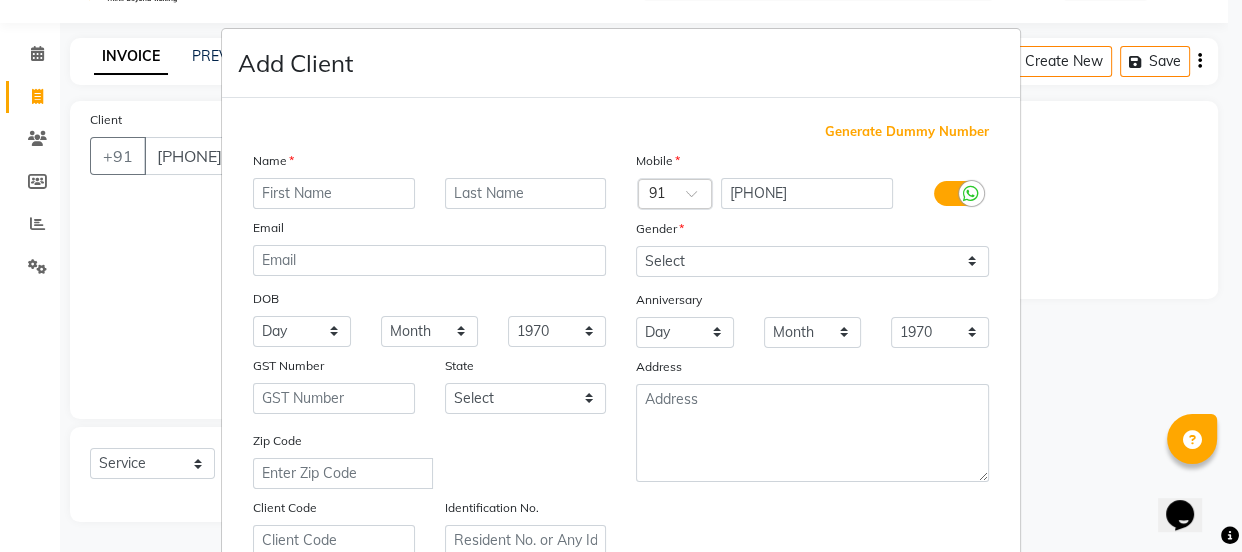 click at bounding box center (334, 193) 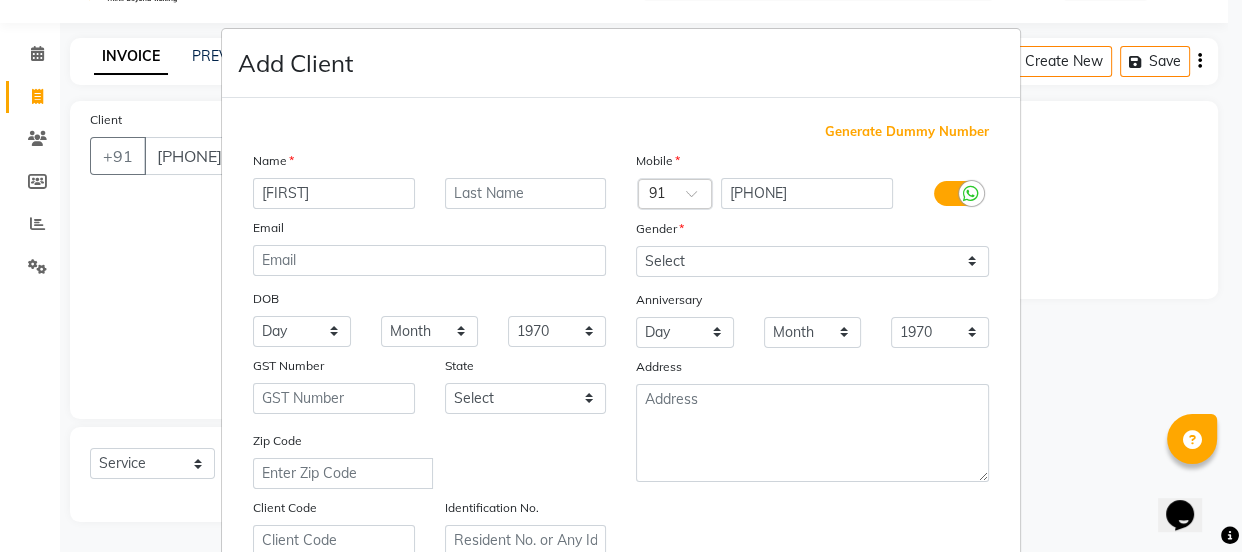type on "[FIRST]" 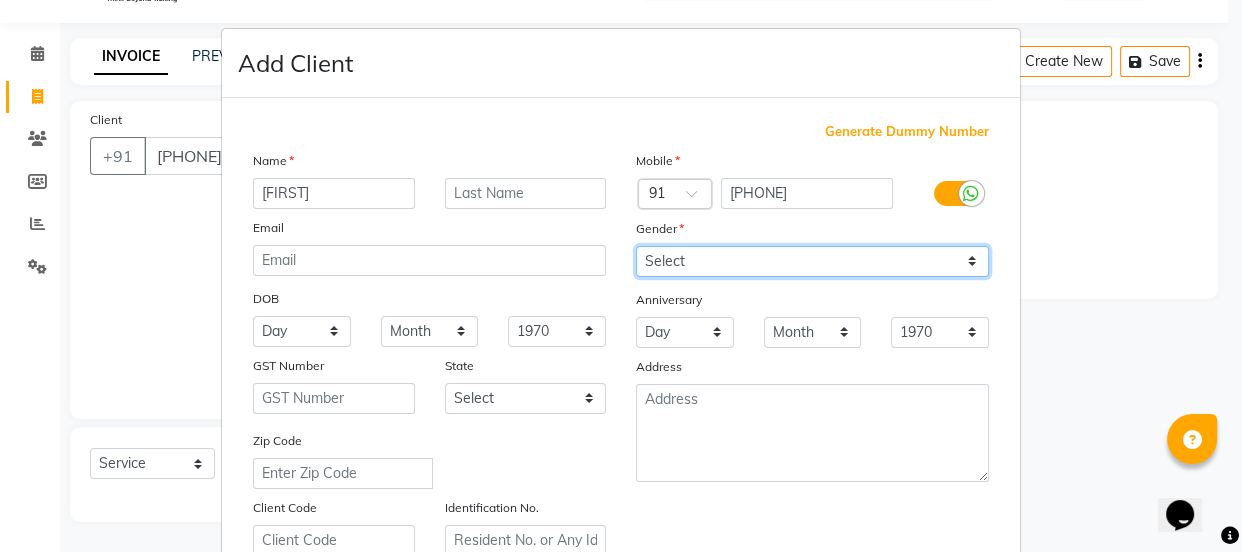 click on "Select Male Female Other Prefer Not To Say" at bounding box center (812, 261) 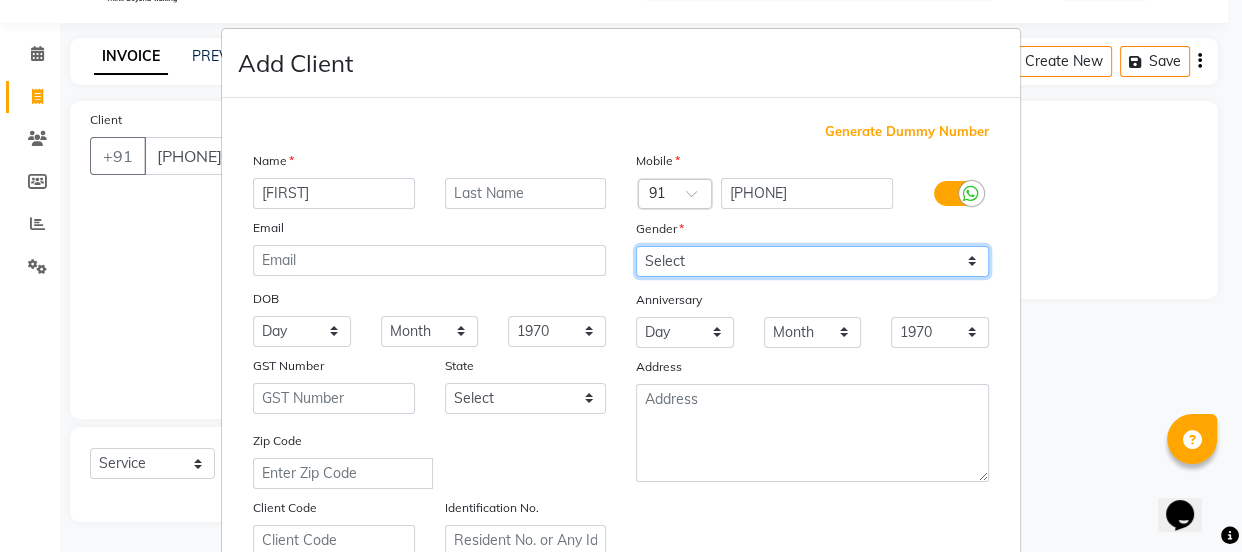 select on "female" 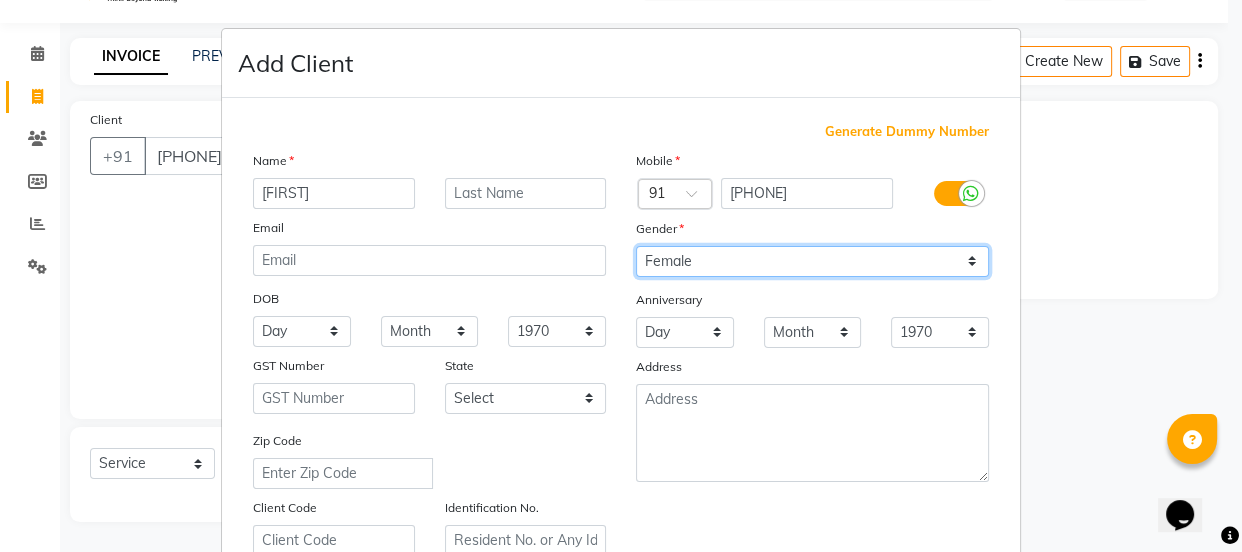 click on "Select Male Female Other Prefer Not To Say" at bounding box center (812, 261) 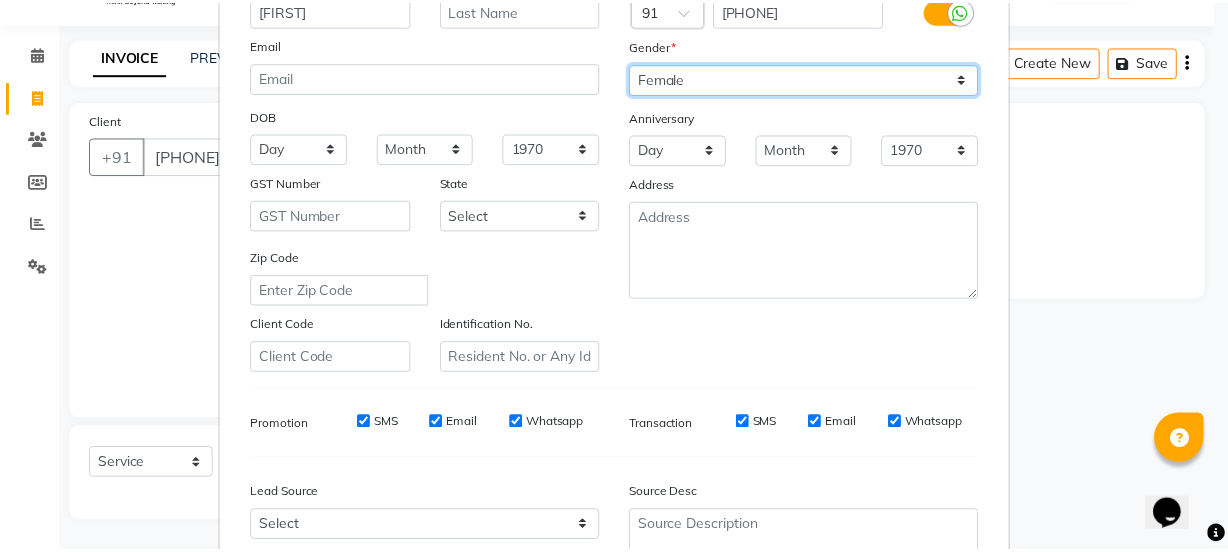 scroll, scrollTop: 363, scrollLeft: 0, axis: vertical 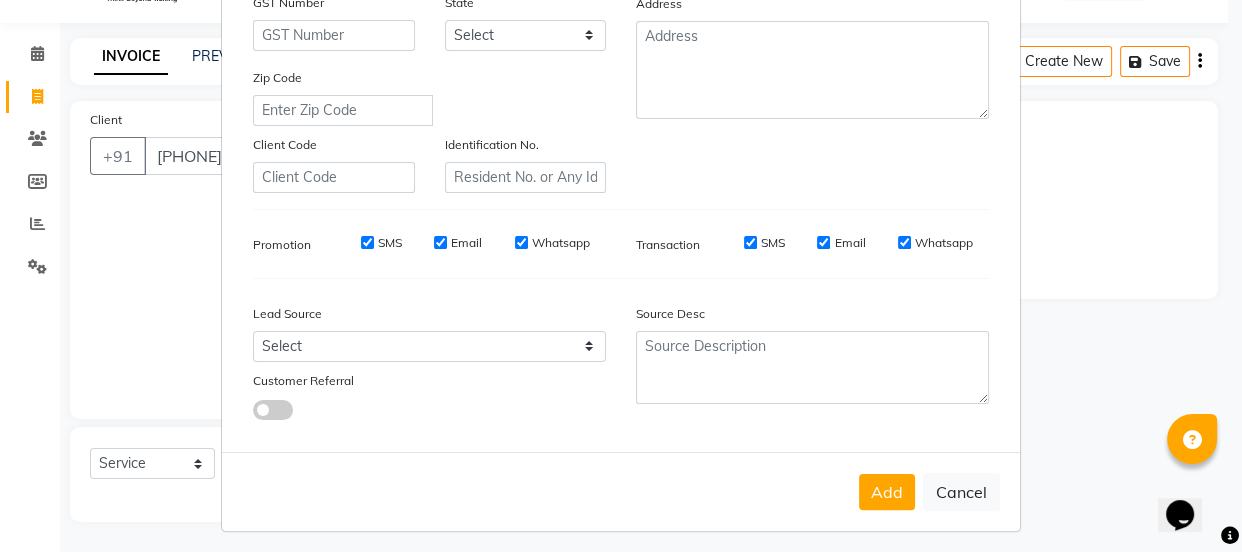 click on "SMS" at bounding box center [367, 242] 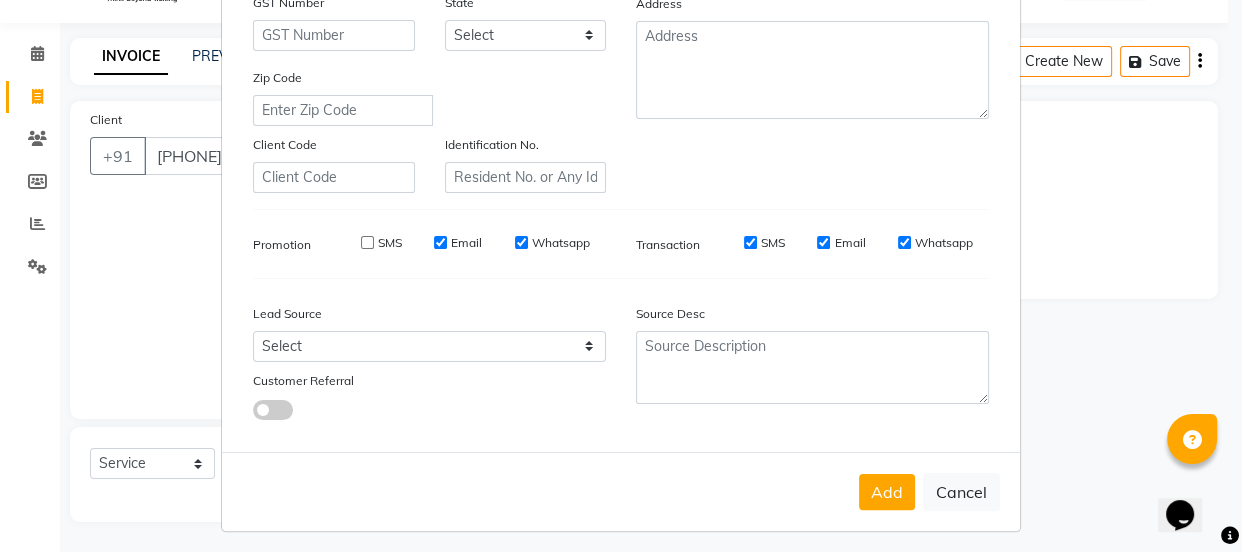 click on "Email" at bounding box center [440, 242] 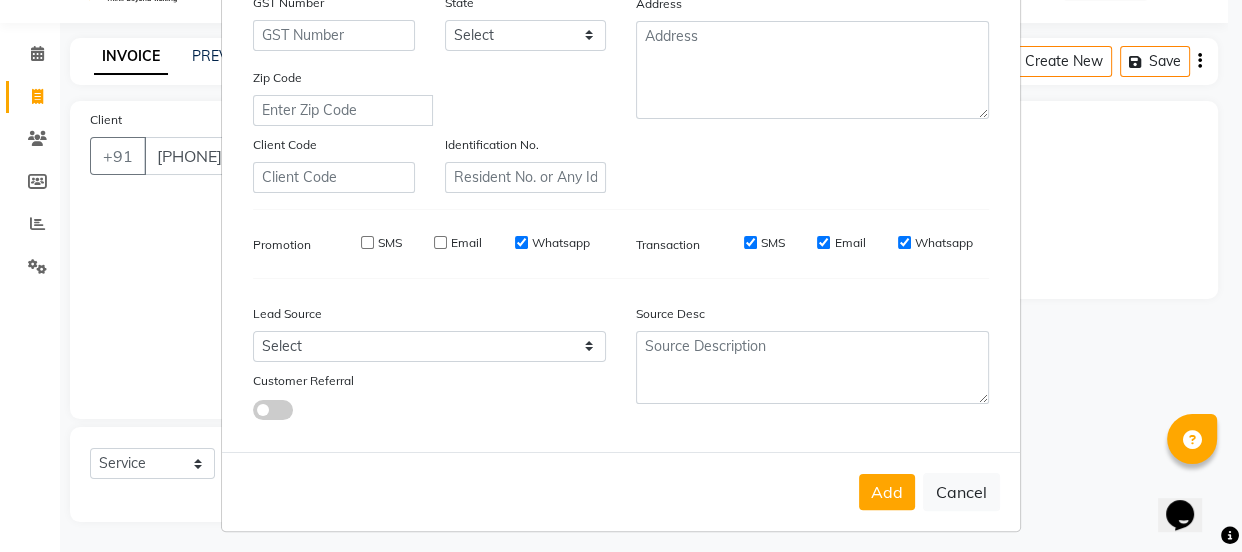 click on "Whatsapp" at bounding box center [521, 242] 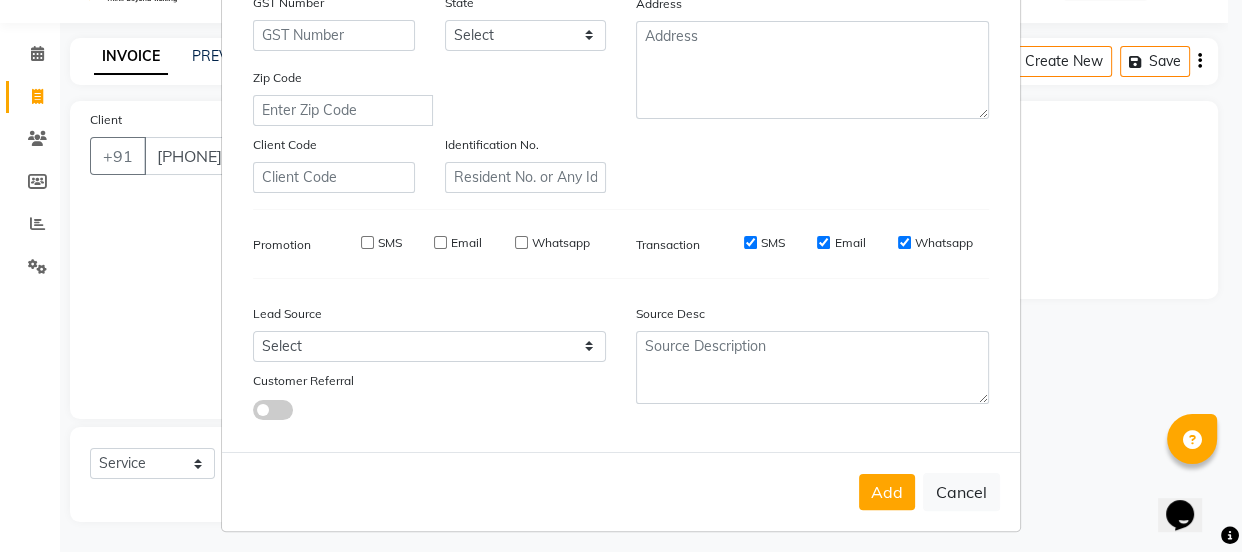 click on "SMS" at bounding box center [750, 242] 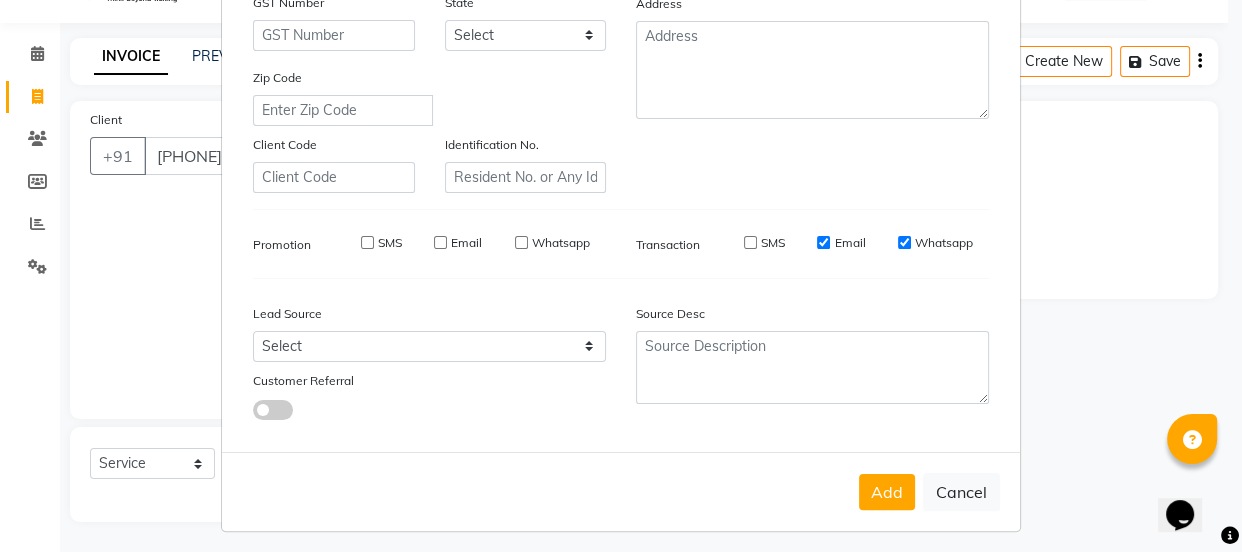 click on "Email" at bounding box center (823, 242) 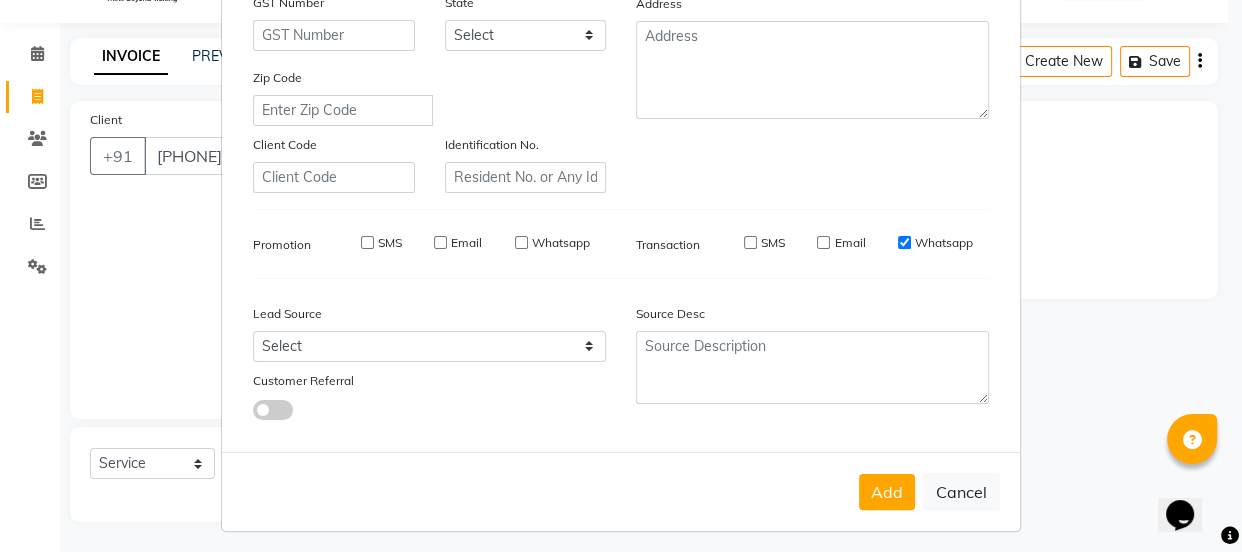 click on "Whatsapp" at bounding box center (904, 242) 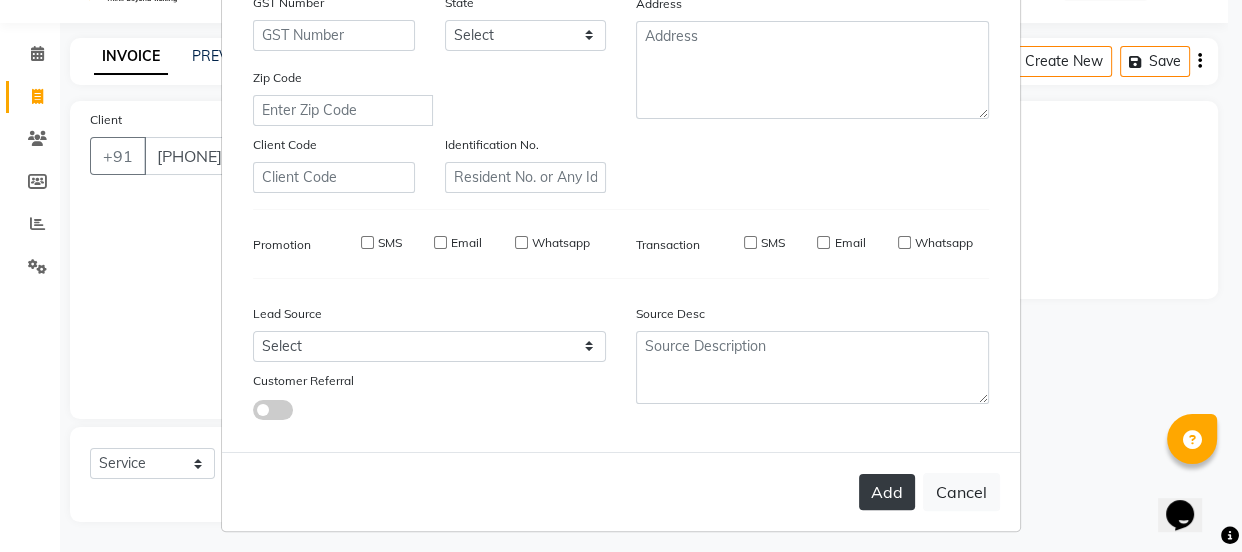 click on "Add" at bounding box center (887, 492) 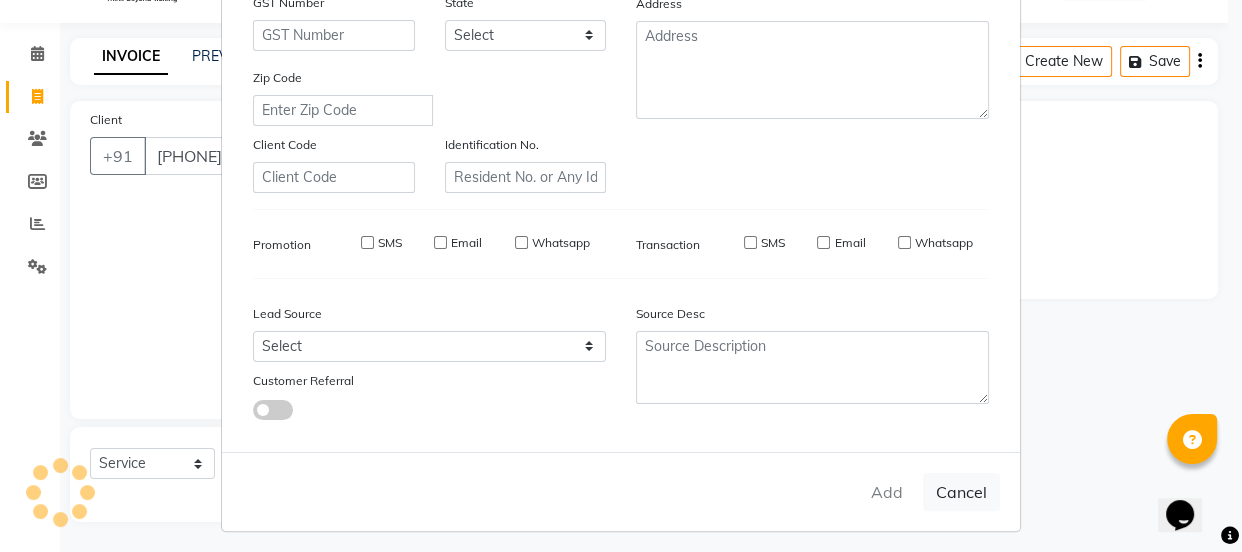 type on "82******09" 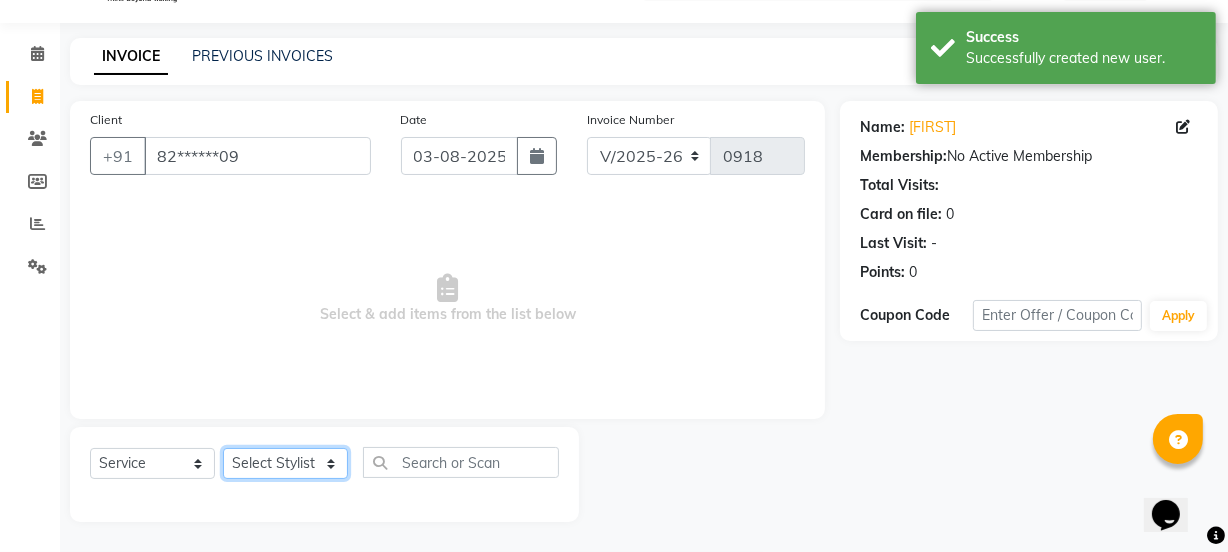click on "Select Stylist IEEZY -Owner MS KOMAL  Ms Shraddha Rinku  Samiksha  Sr.Bu Rohini  Stylist Shree" 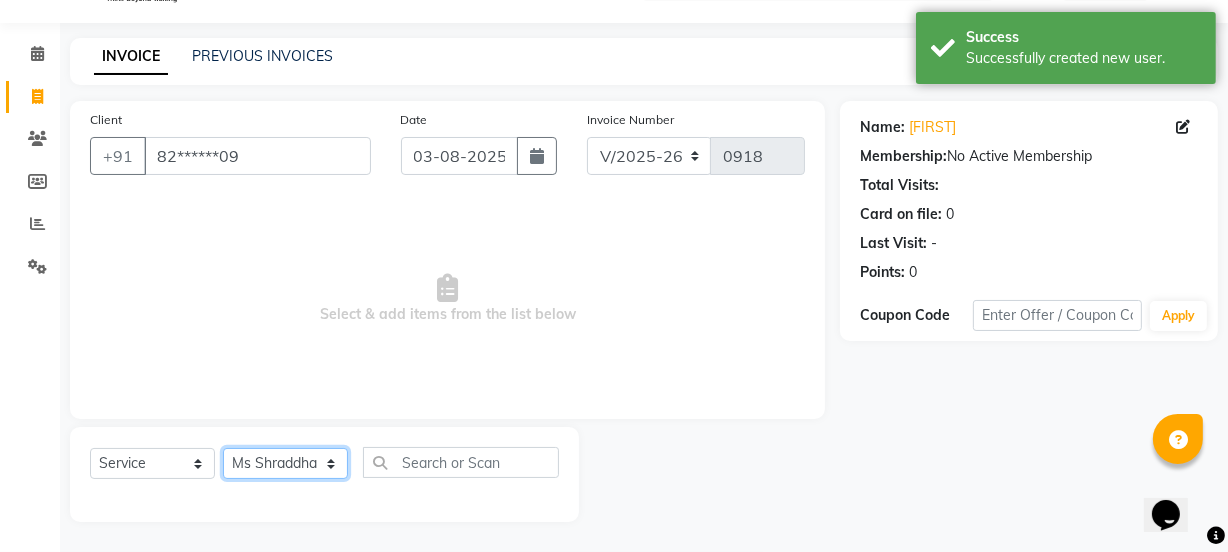 click on "Select Stylist IEEZY -Owner MS KOMAL  Ms Shraddha Rinku  Samiksha  Sr.Bu Rohini  Stylist Shree" 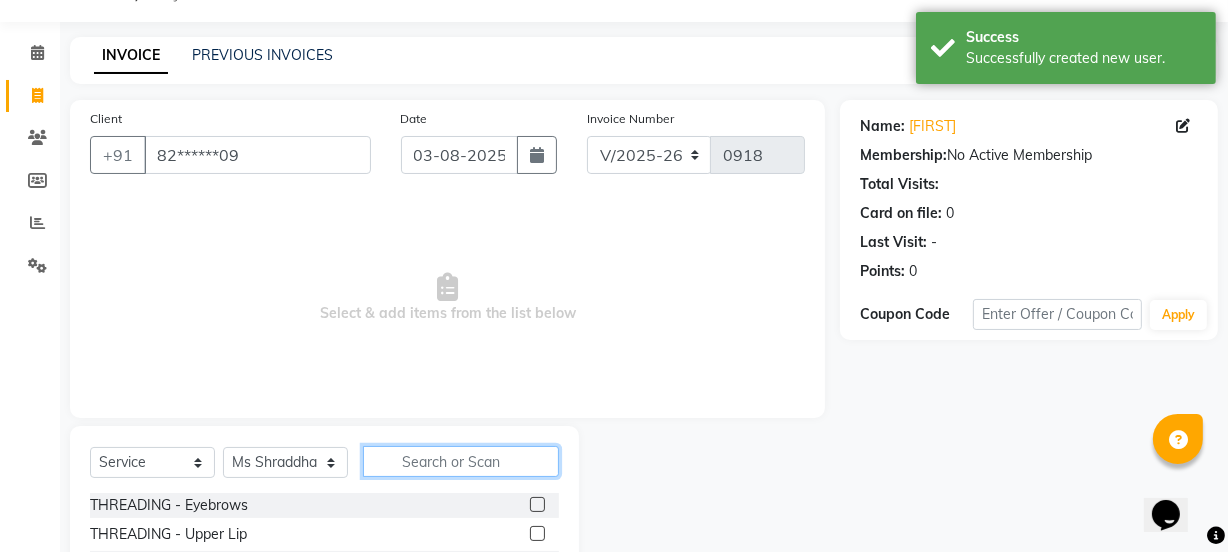 click 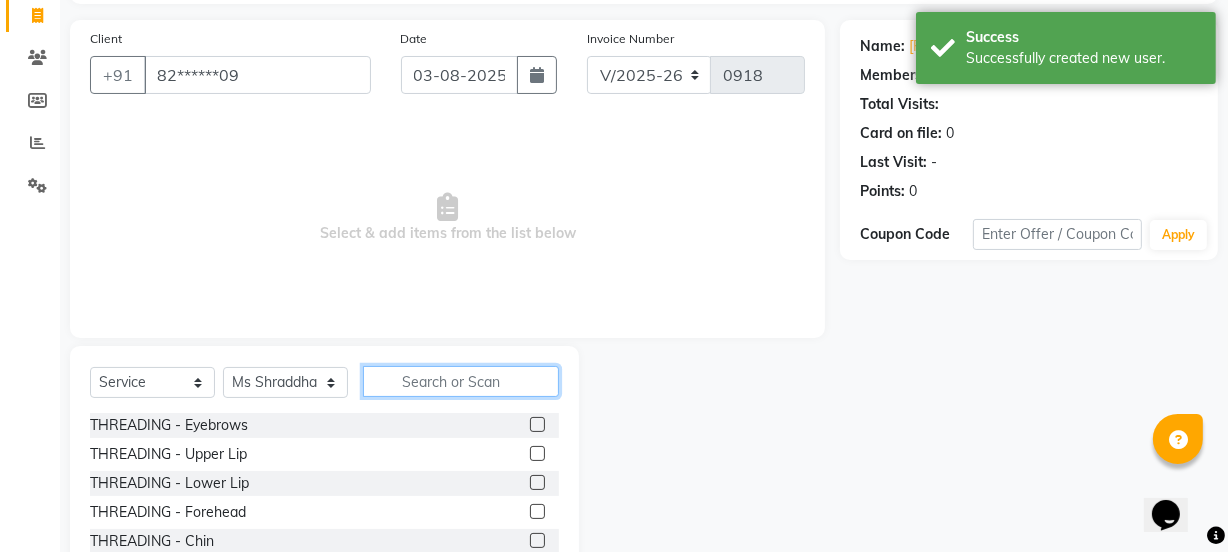 scroll, scrollTop: 231, scrollLeft: 0, axis: vertical 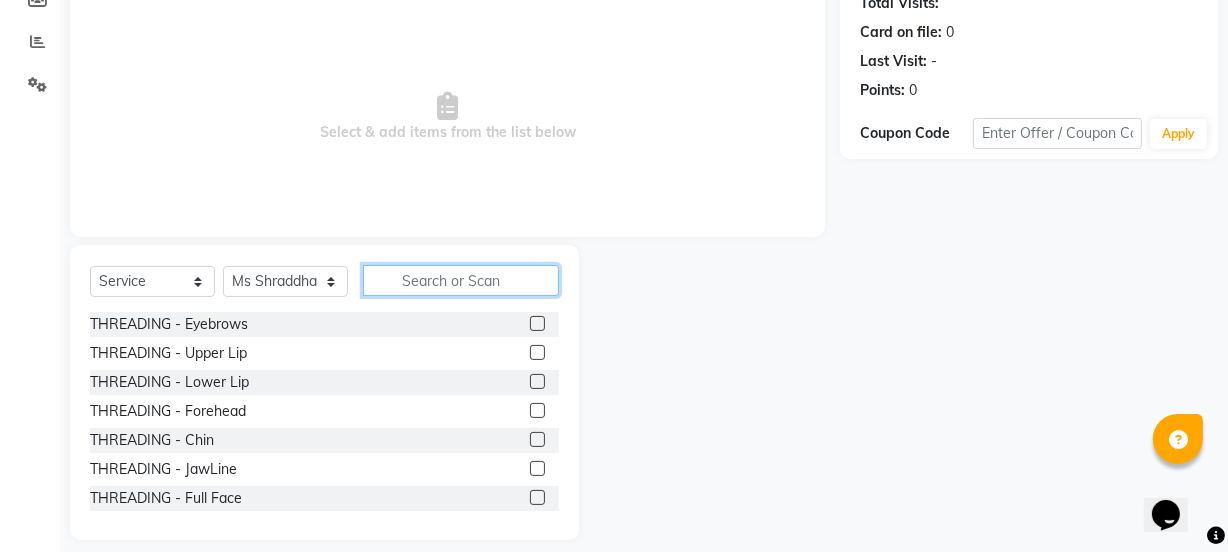 click 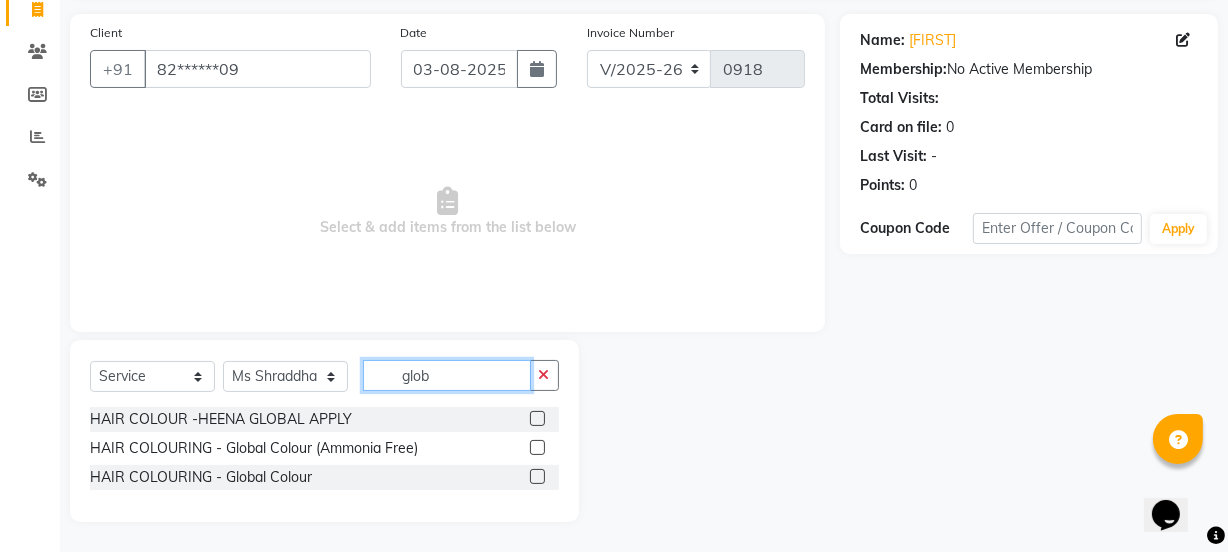 scroll, scrollTop: 136, scrollLeft: 0, axis: vertical 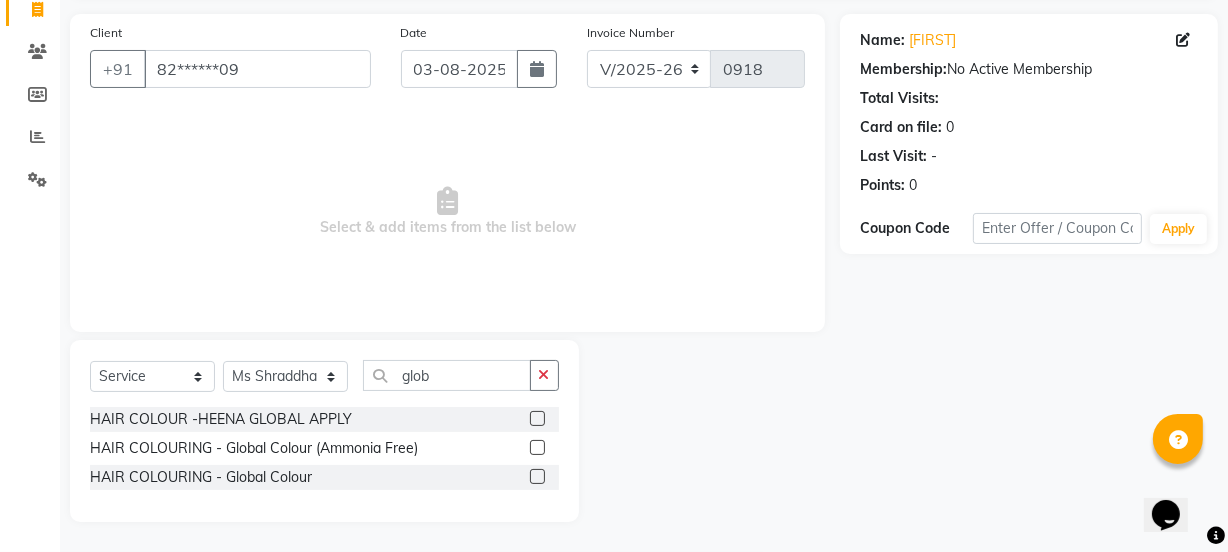 click 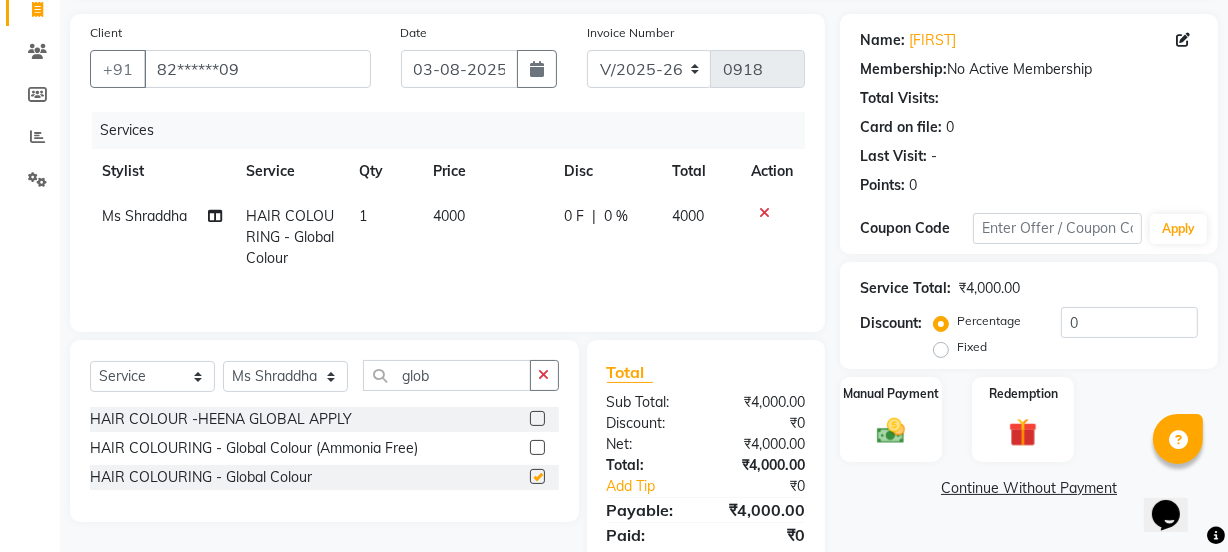 checkbox on "false" 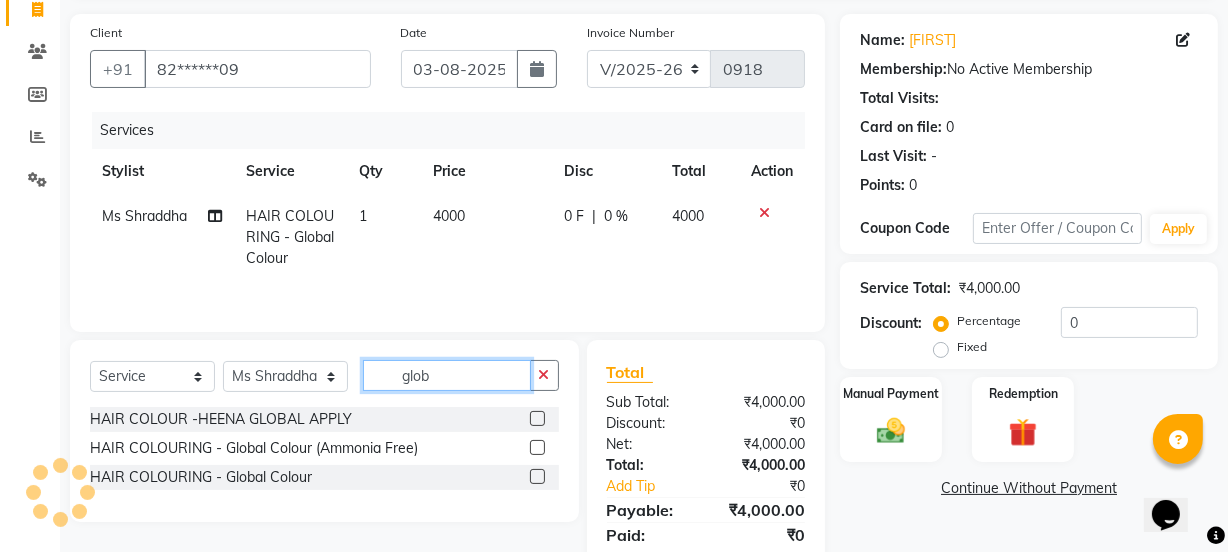 click on "glob" 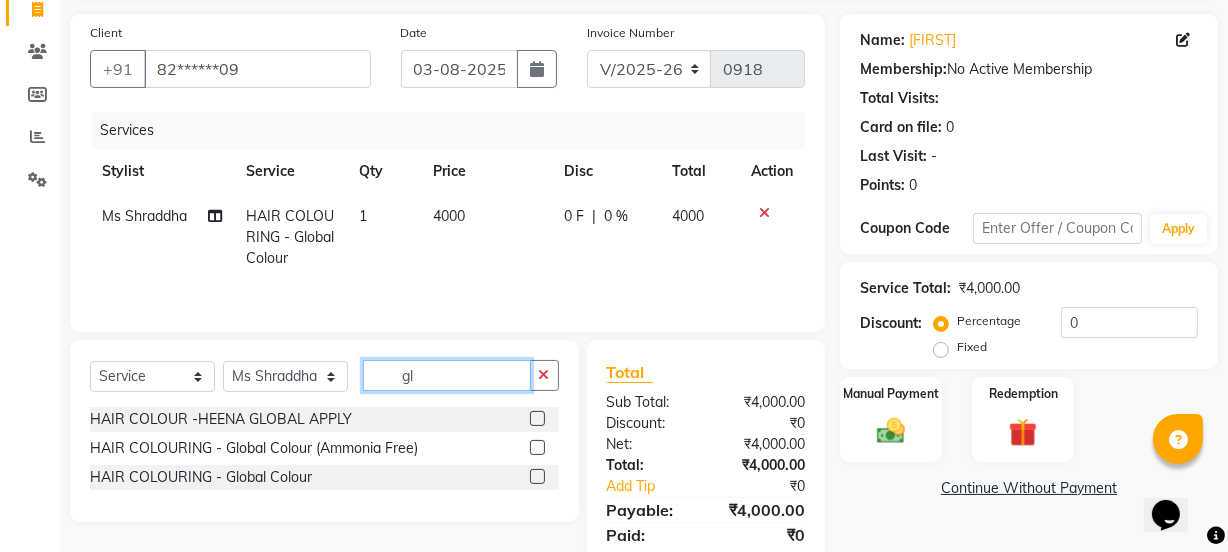 type on "g" 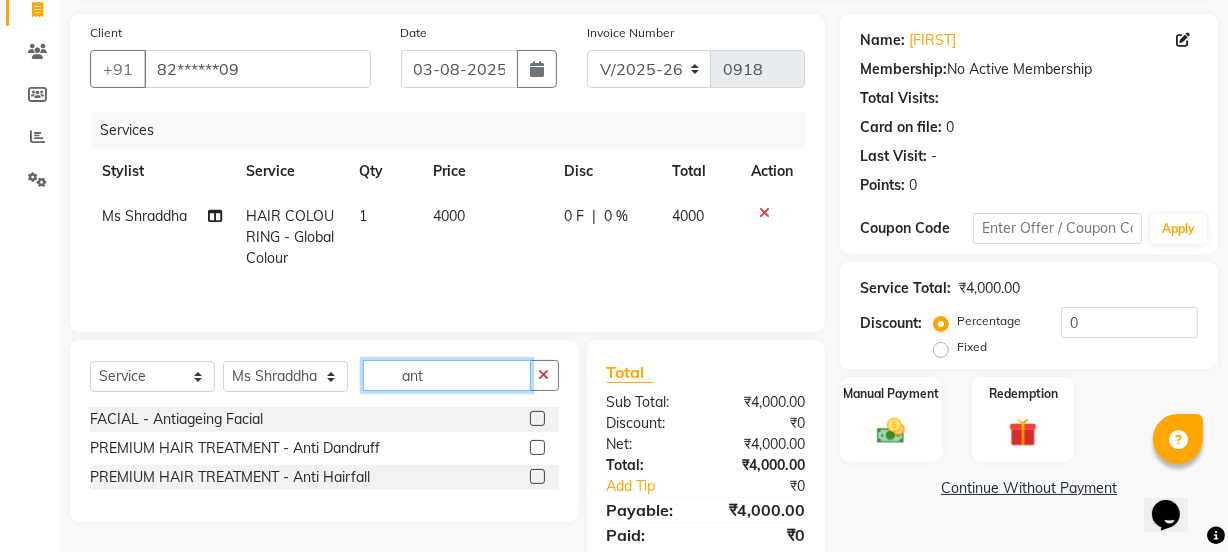 type on "ant" 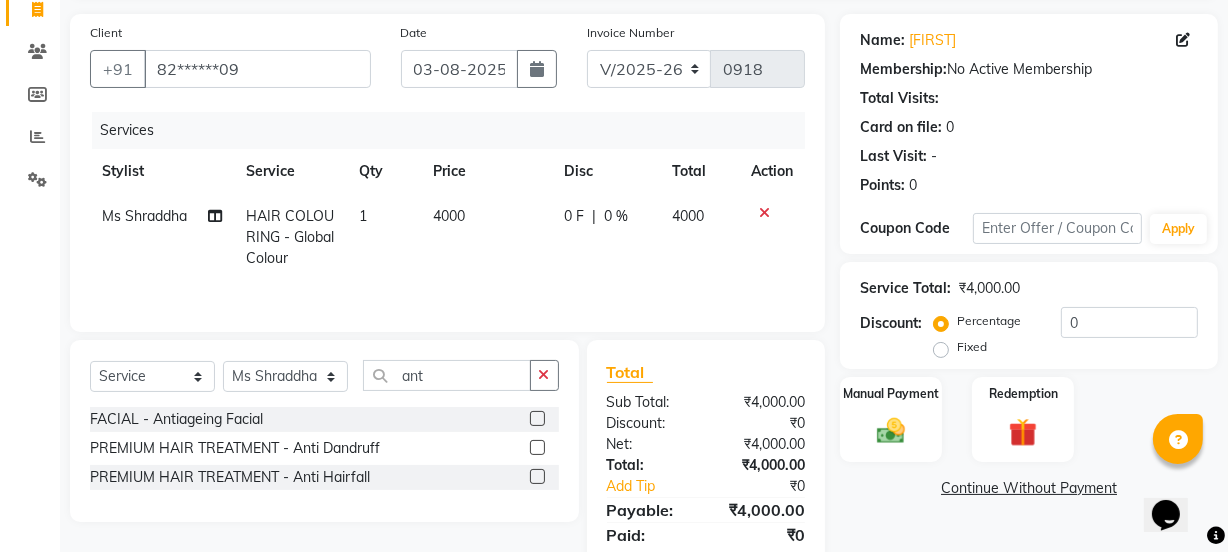 click 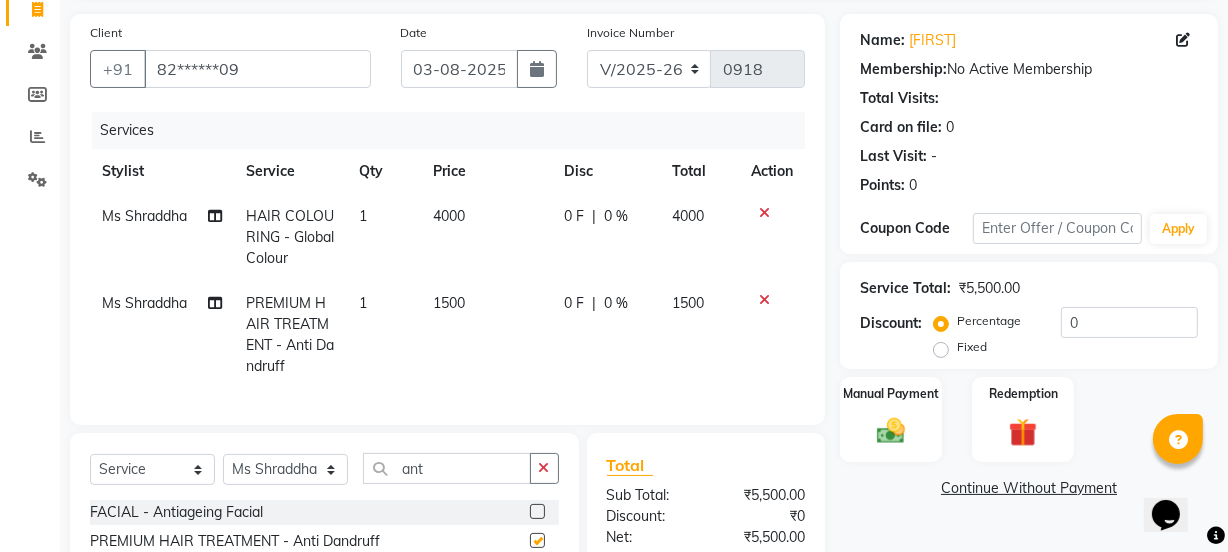 checkbox on "false" 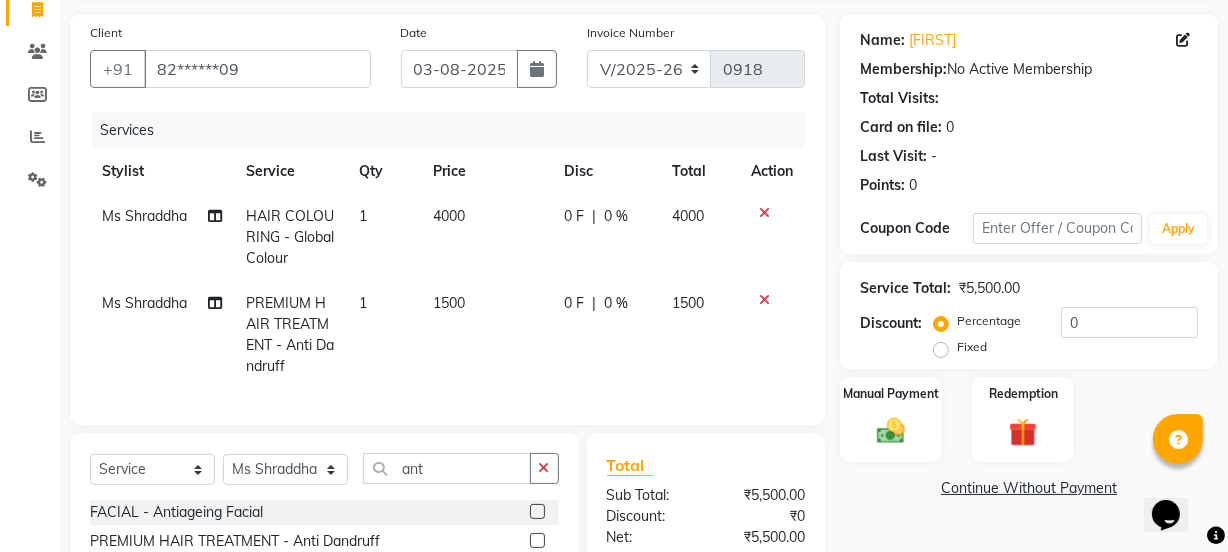scroll, scrollTop: 312, scrollLeft: 0, axis: vertical 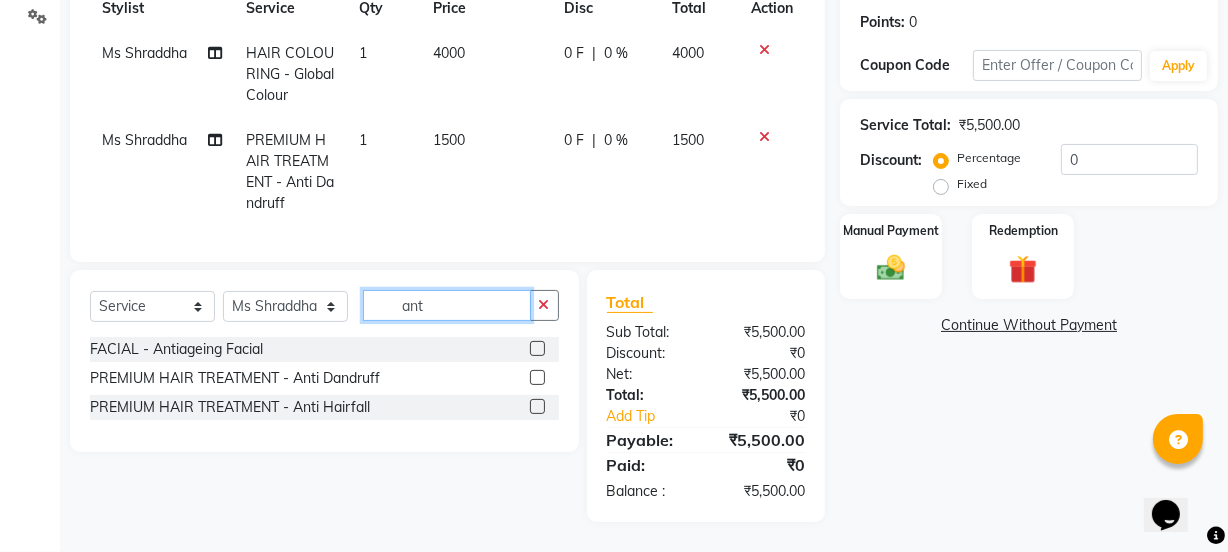click on "ant" 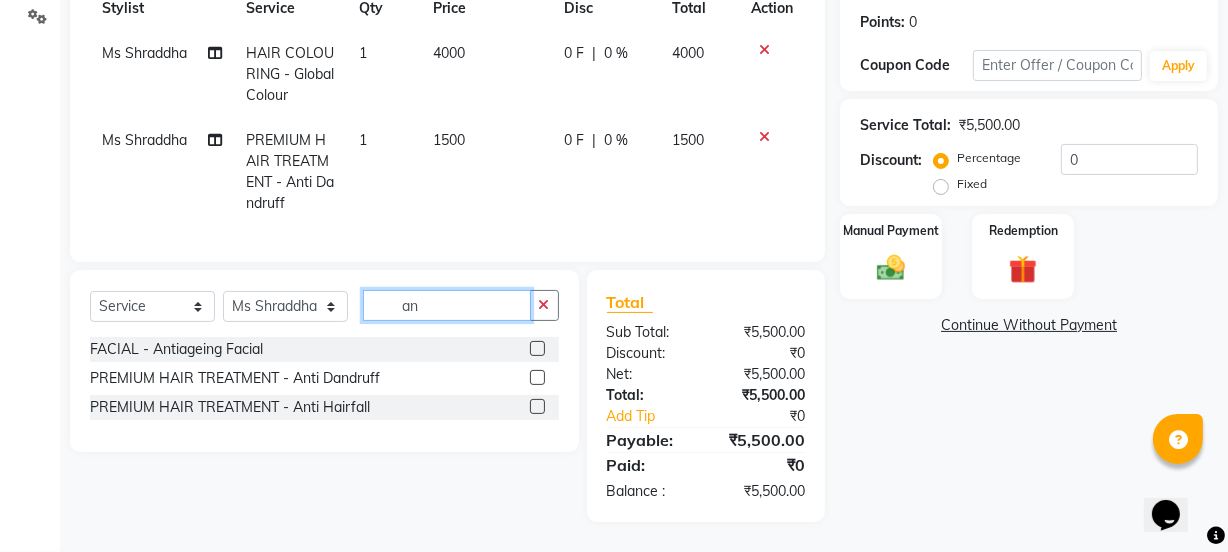 type on "a" 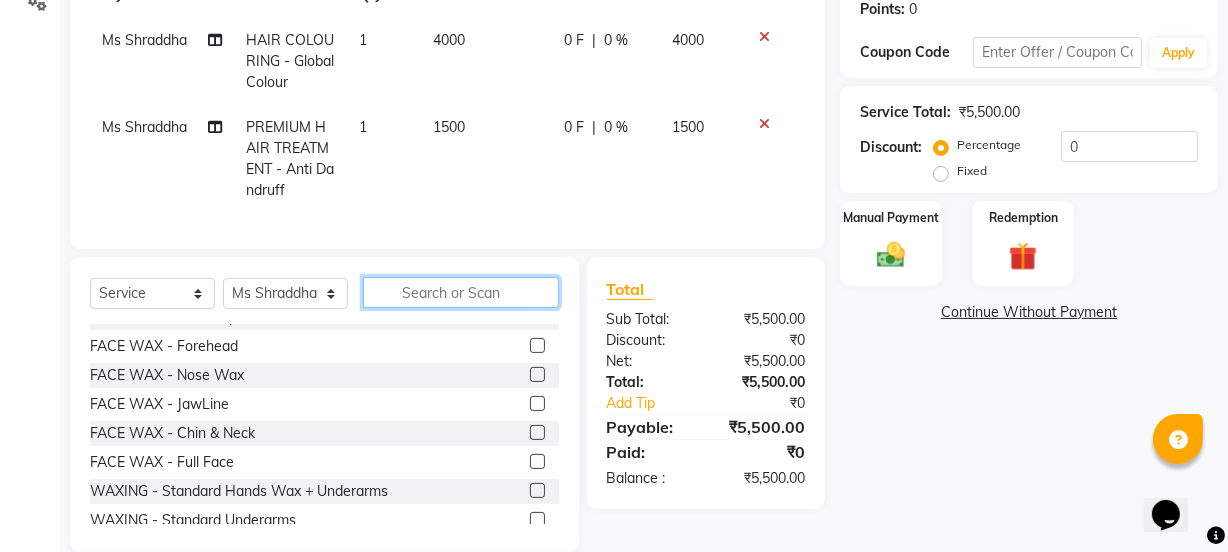 scroll, scrollTop: 363, scrollLeft: 0, axis: vertical 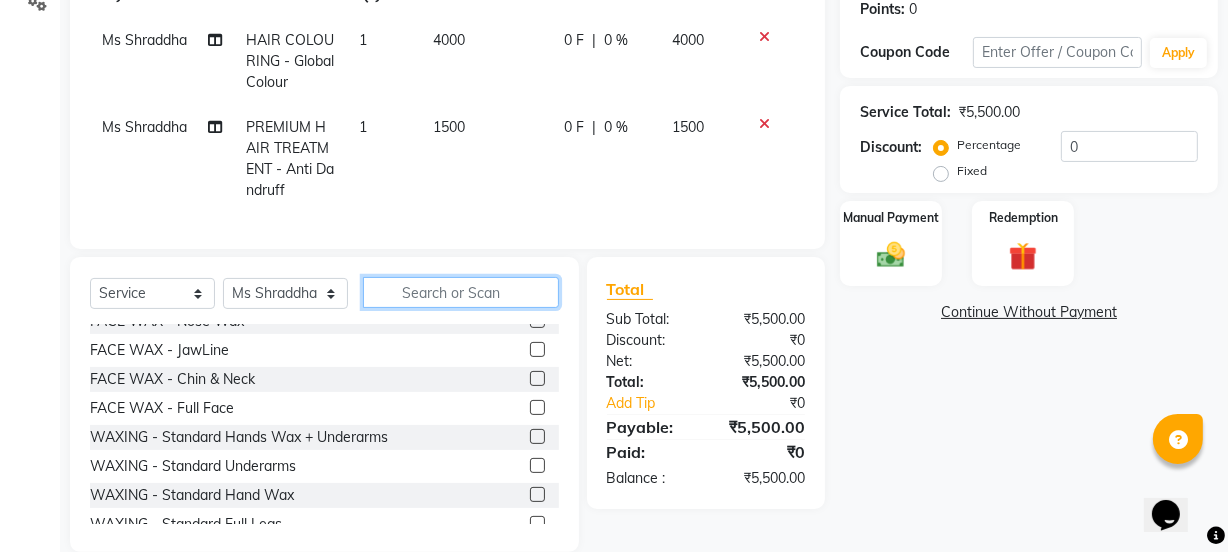 type 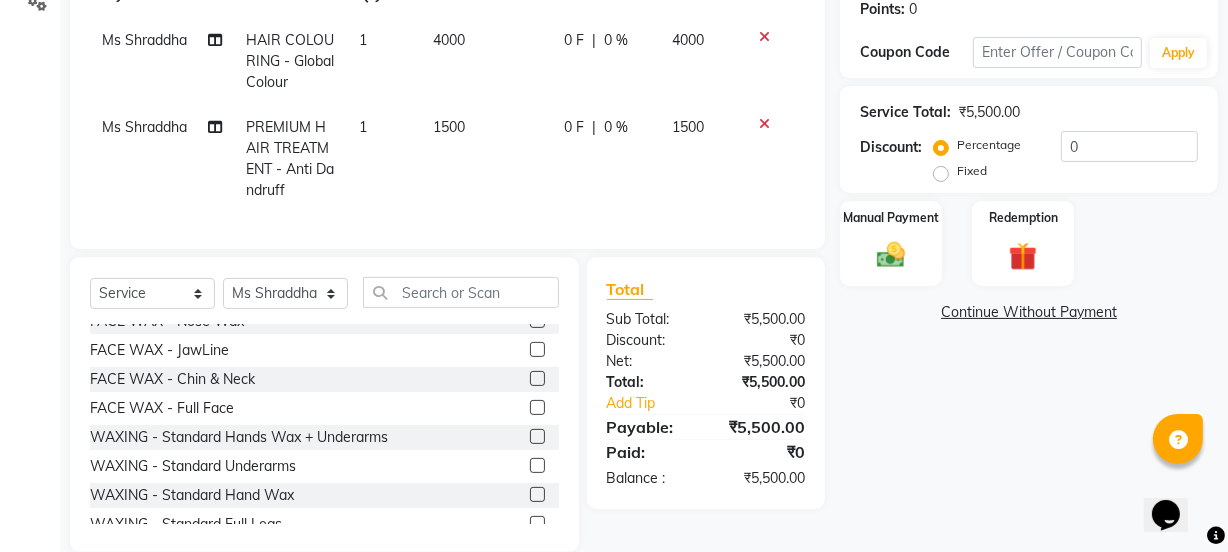 click 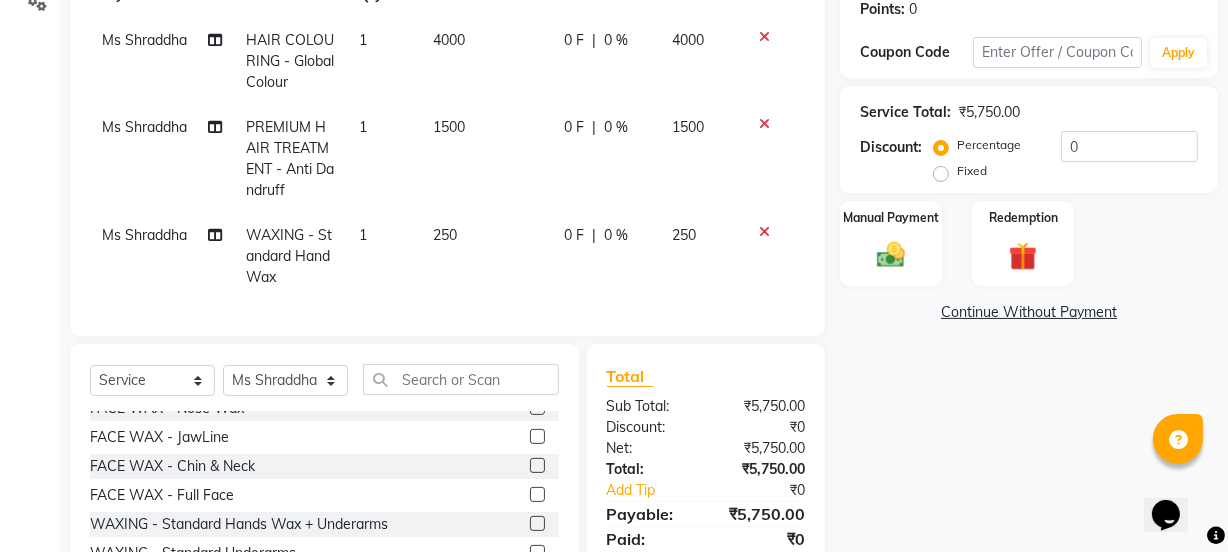 checkbox on "false" 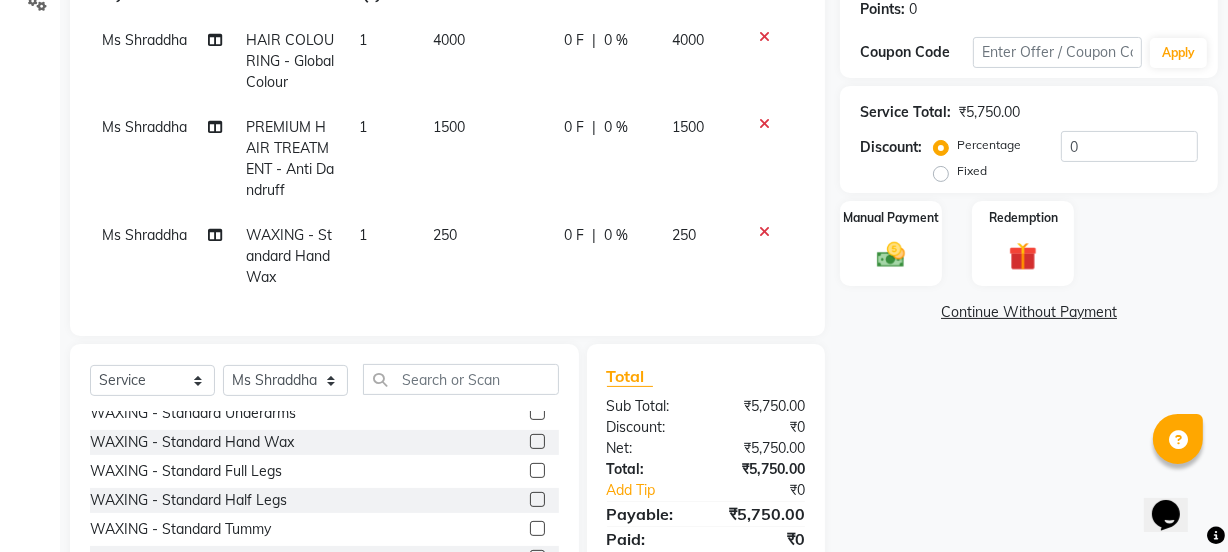 scroll, scrollTop: 545, scrollLeft: 0, axis: vertical 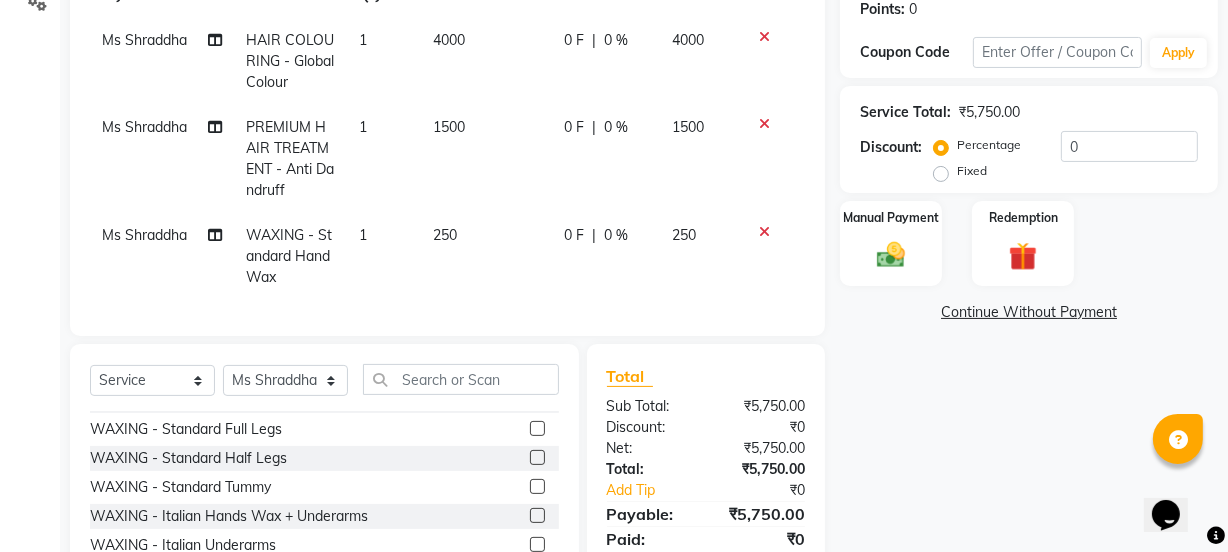 click 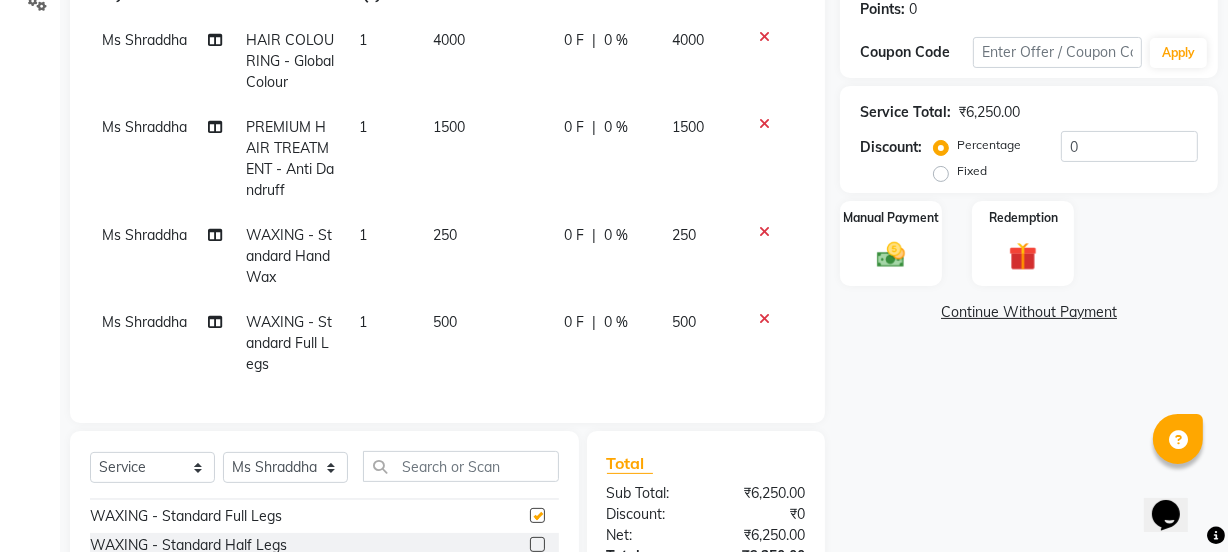 checkbox on "false" 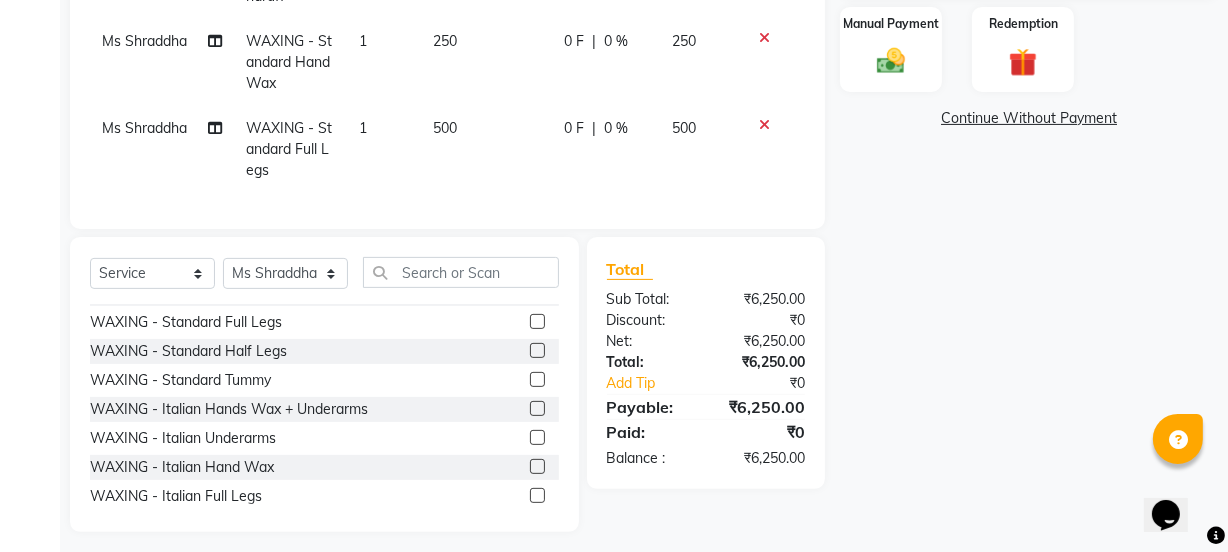 scroll, scrollTop: 530, scrollLeft: 0, axis: vertical 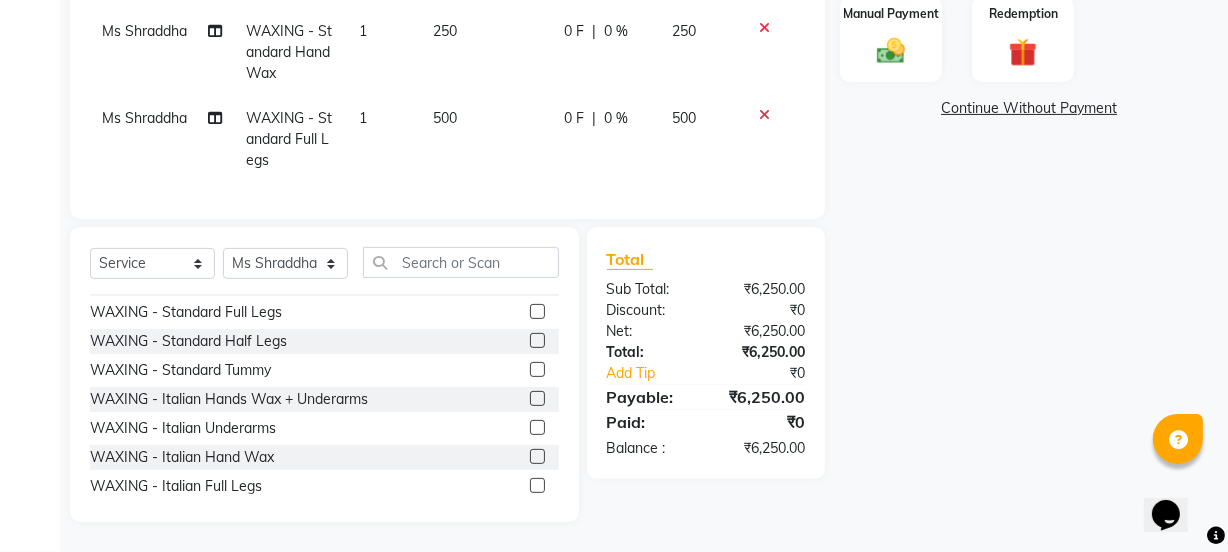 click 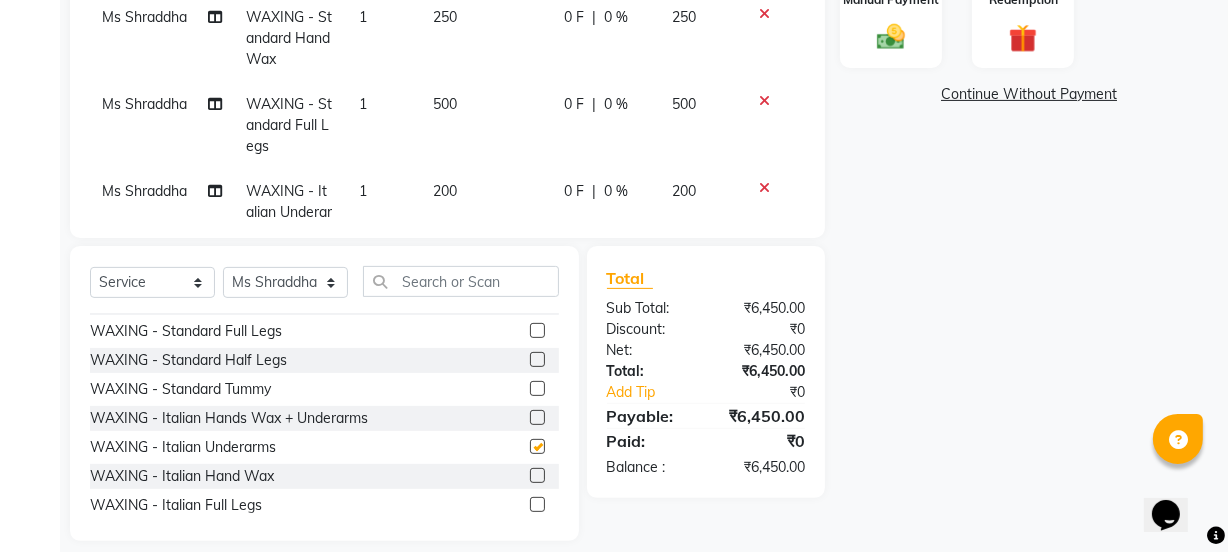 checkbox on "false" 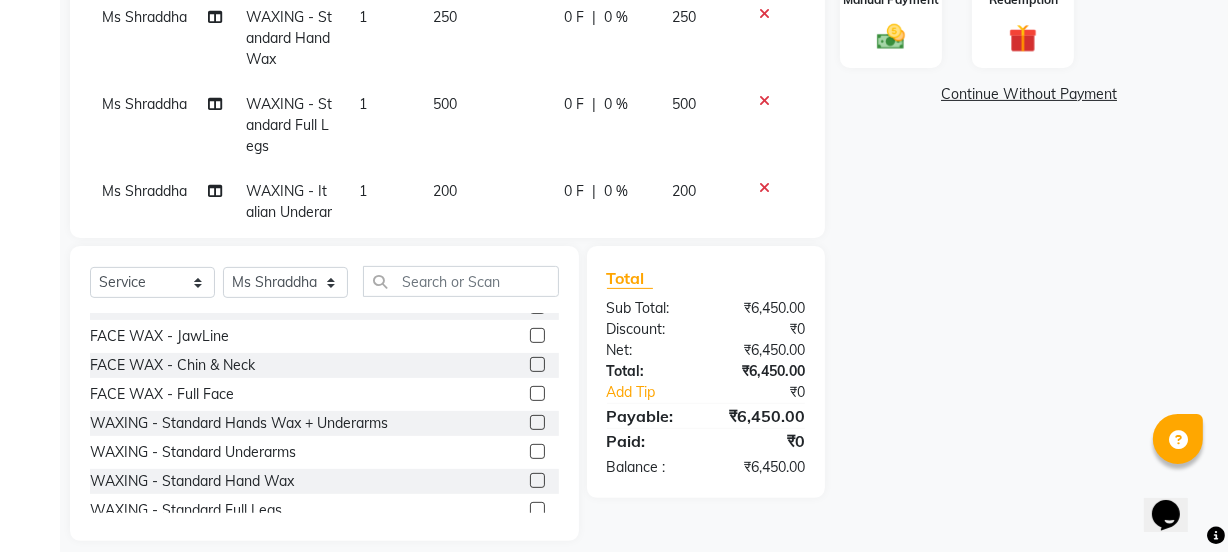 scroll, scrollTop: 363, scrollLeft: 0, axis: vertical 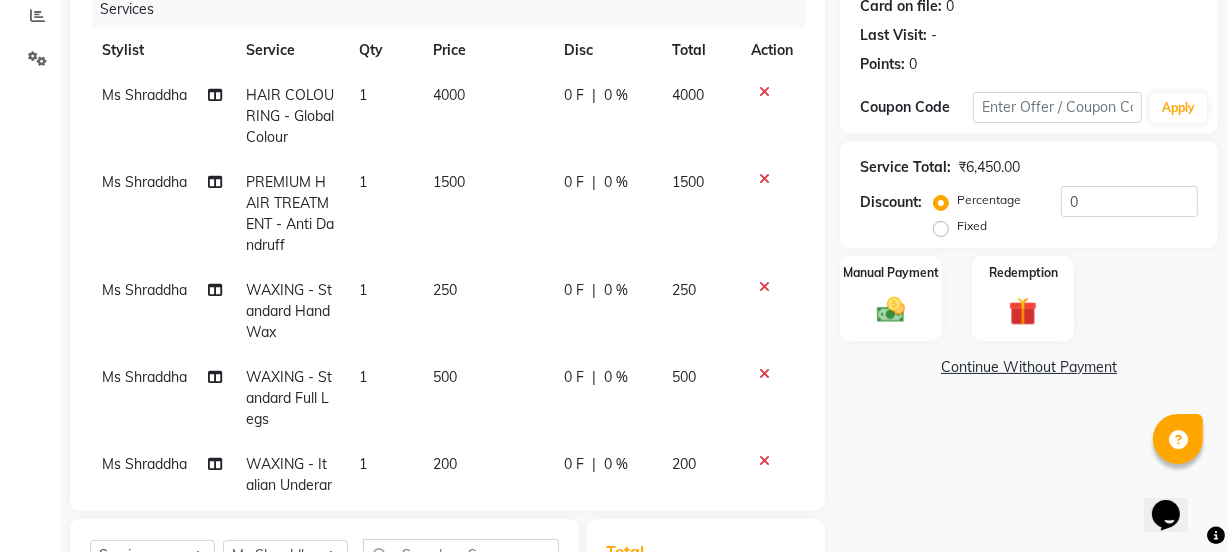 click on "1500" 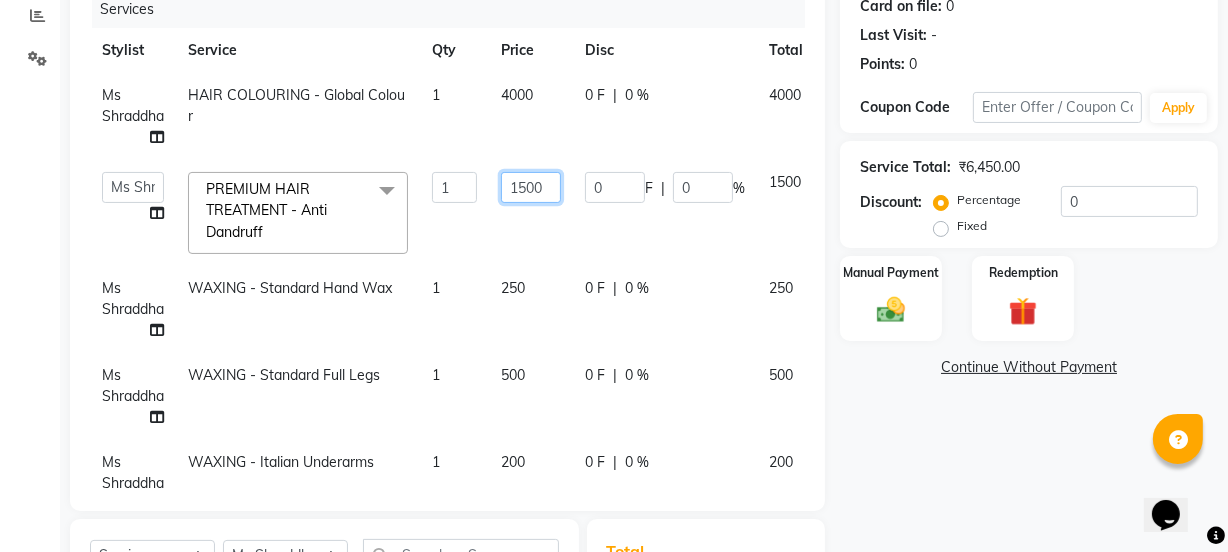 click on "1500" 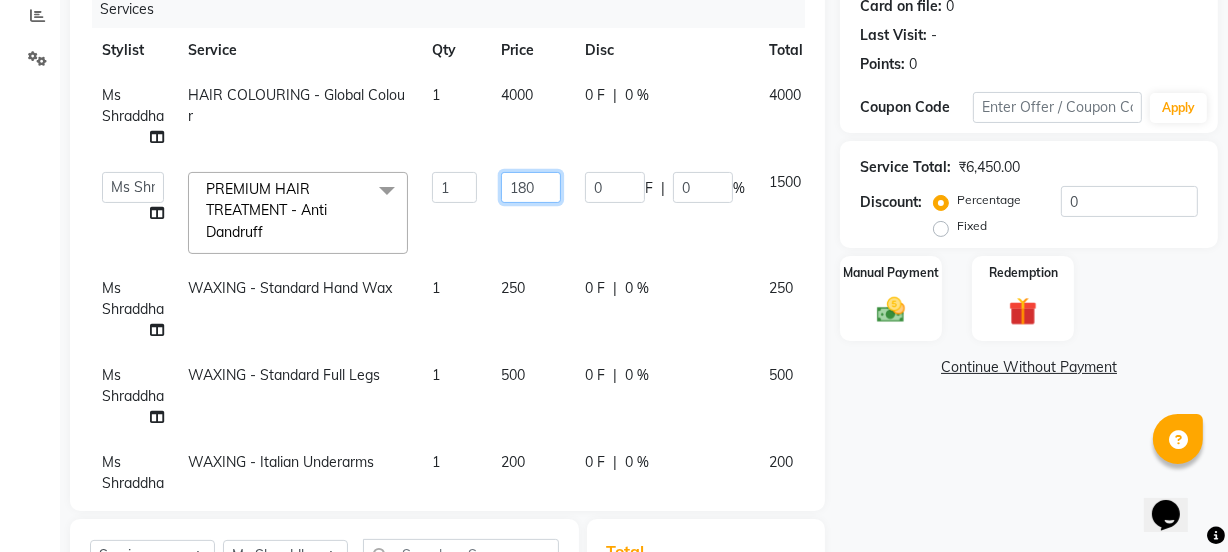type on "1850" 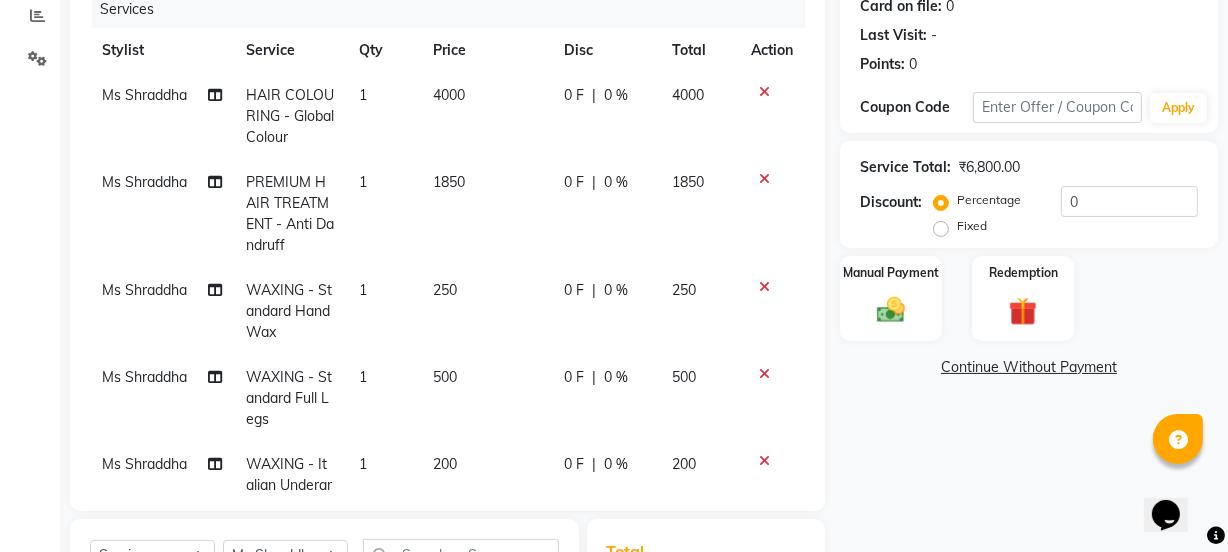 click on "Ms [FIRST] [LAST] PREMIUM HAIR TREATMENT  - Anti Dandruff 1 1850 0 F | 0 % 1850" 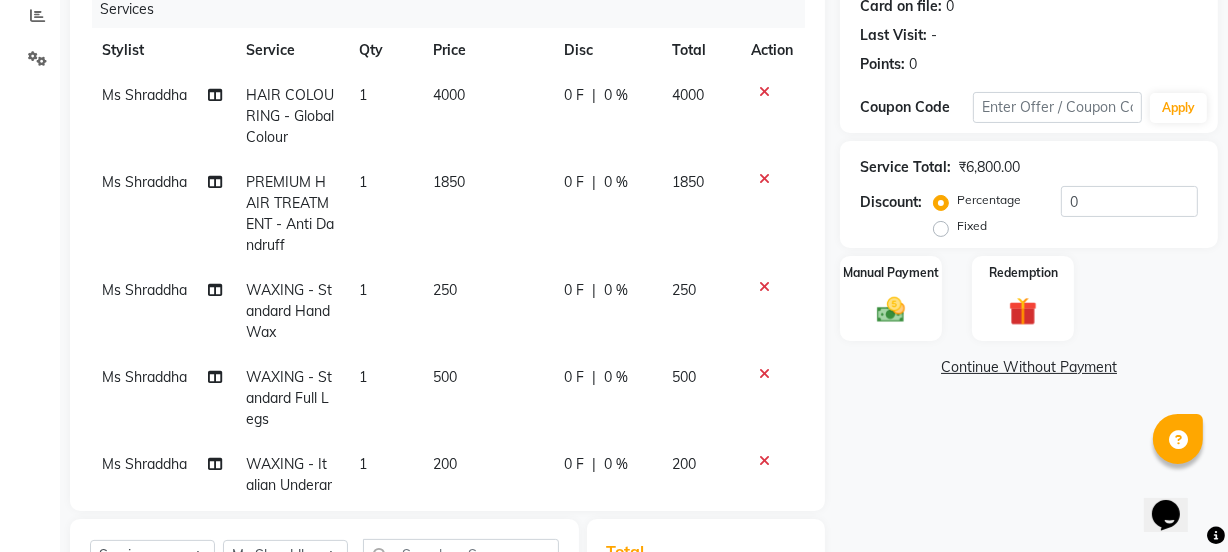 scroll, scrollTop: 67, scrollLeft: 0, axis: vertical 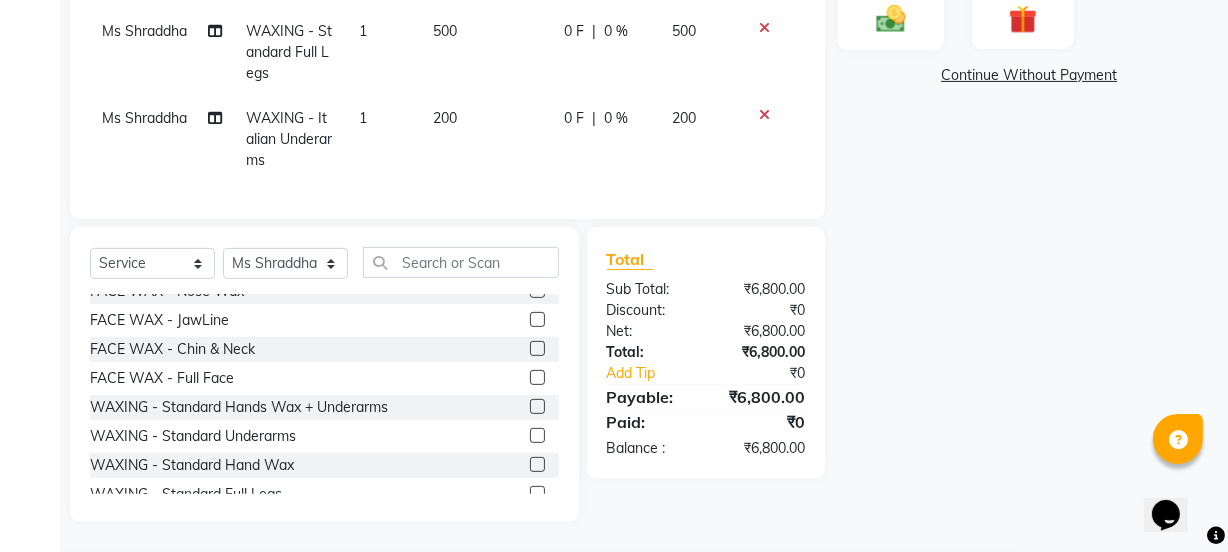 click on "Manual Payment" 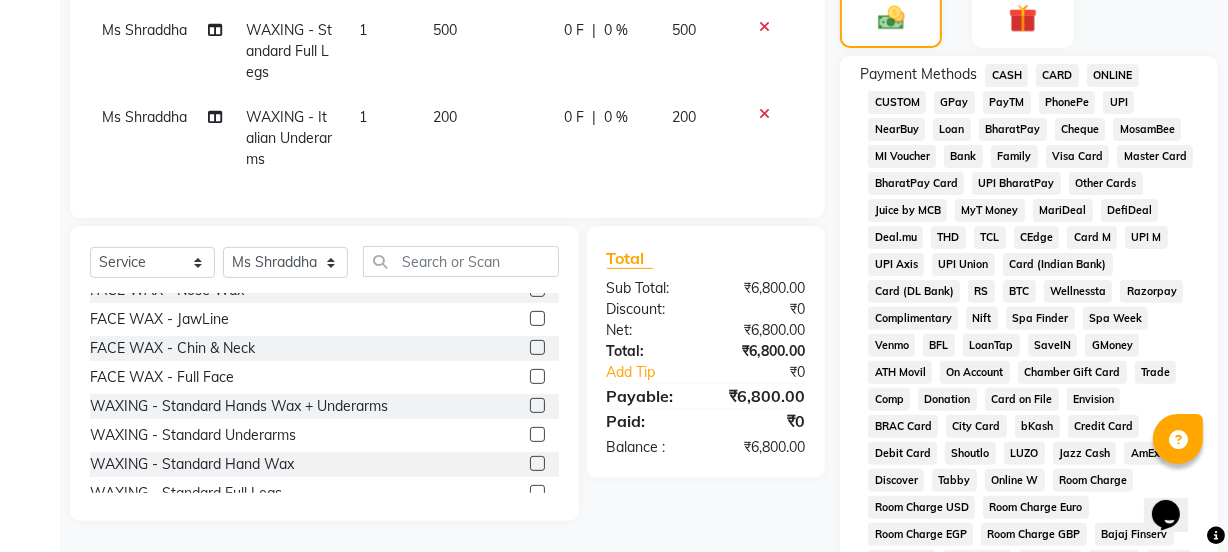 click on "GPay" 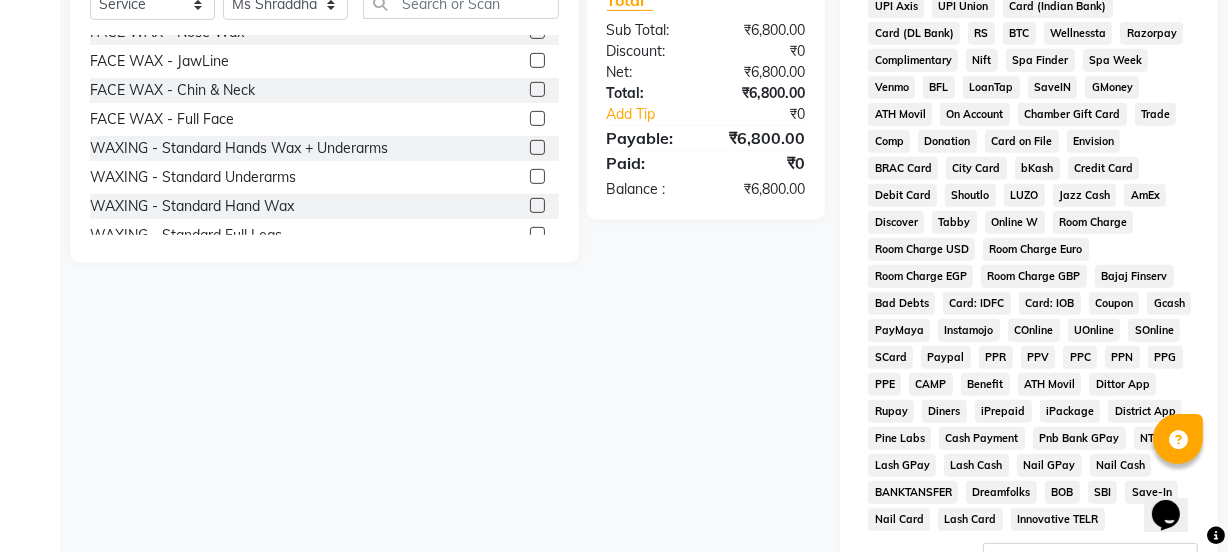 scroll, scrollTop: 1051, scrollLeft: 0, axis: vertical 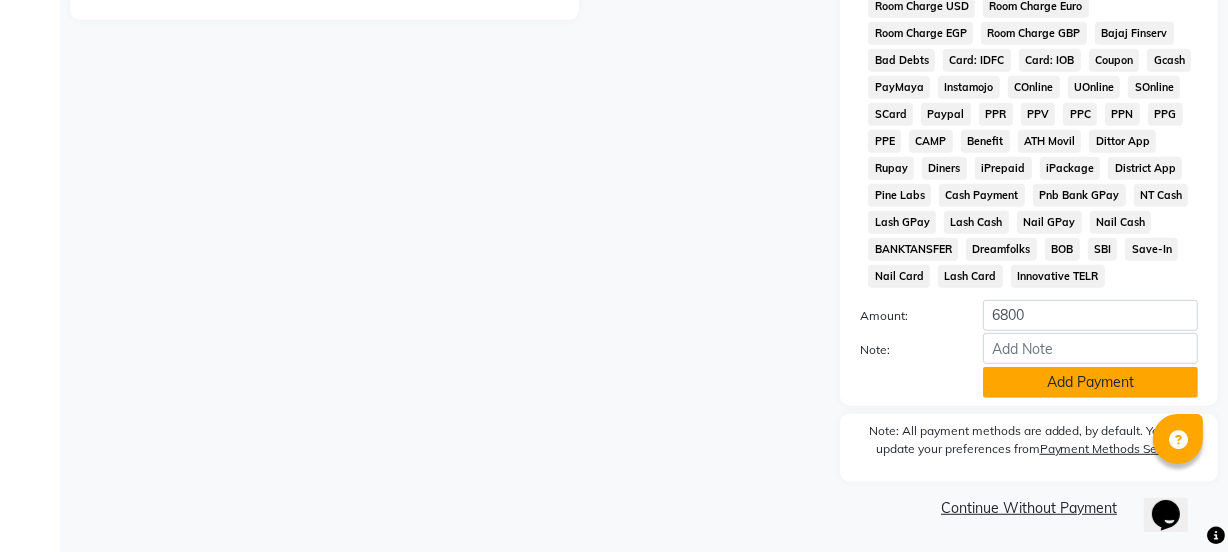 click on "Add Payment" 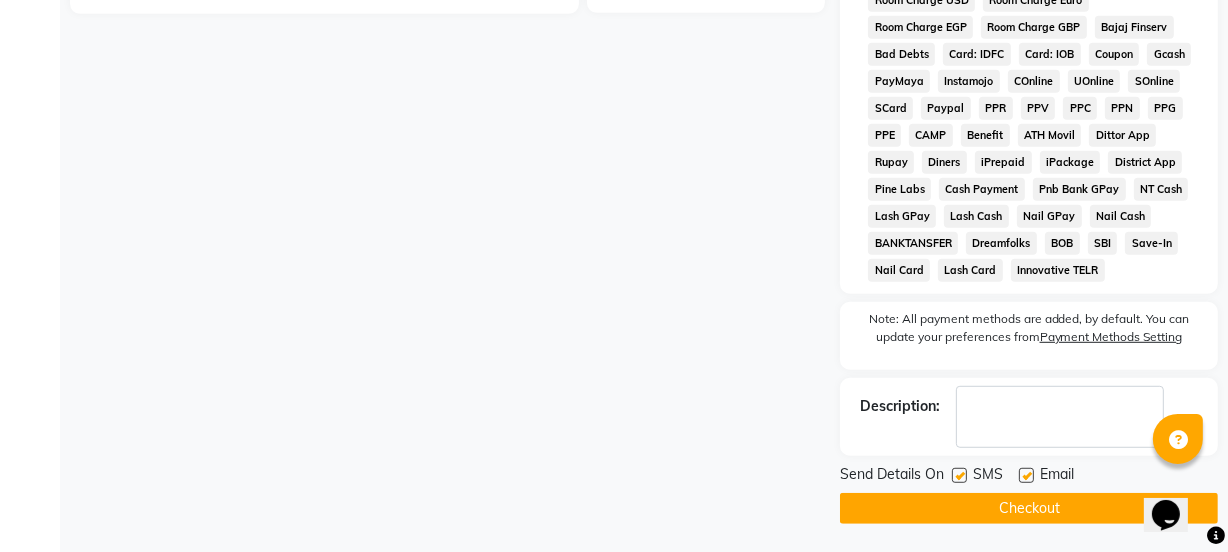 scroll, scrollTop: 1058, scrollLeft: 0, axis: vertical 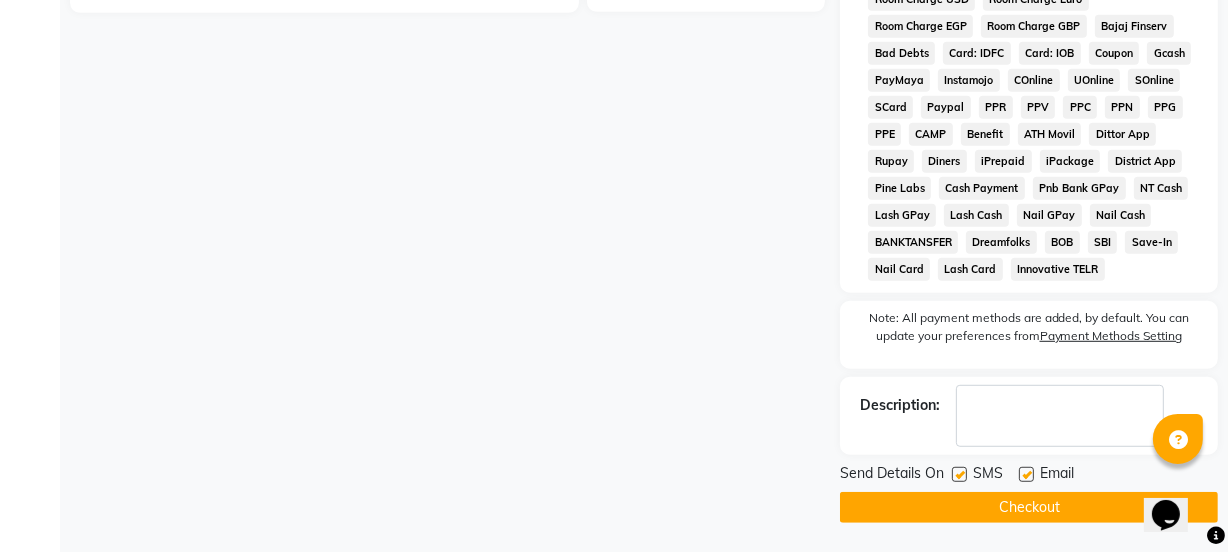 click 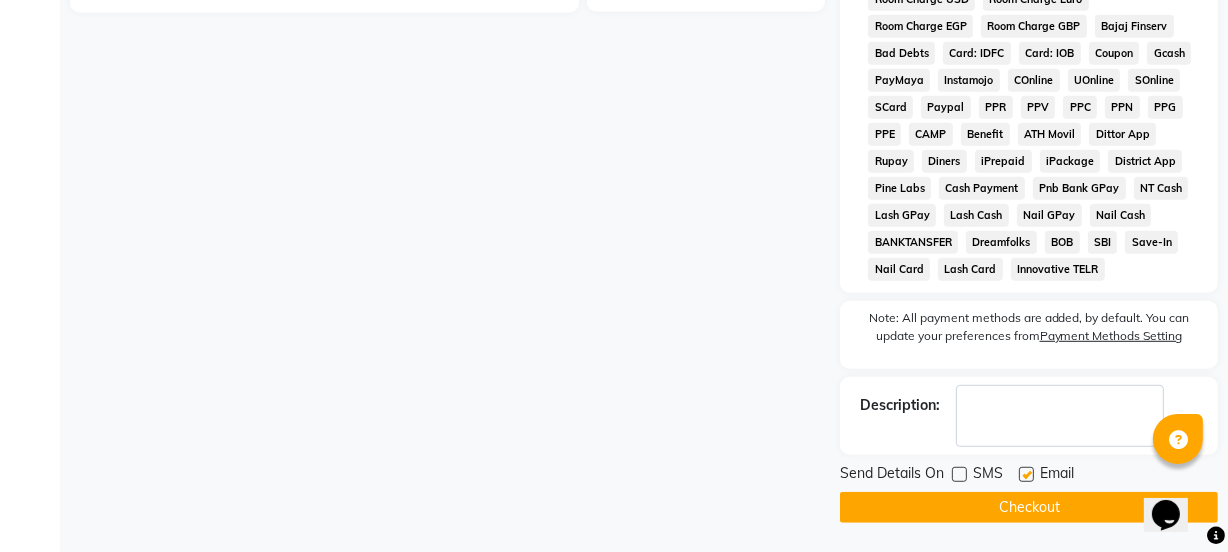 click 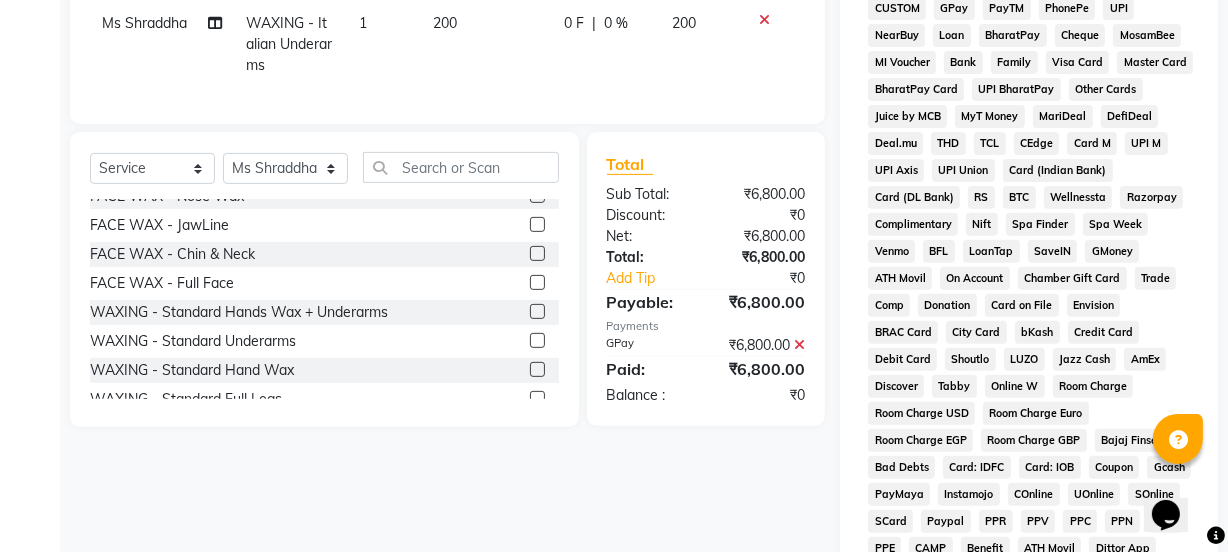 scroll, scrollTop: 1058, scrollLeft: 0, axis: vertical 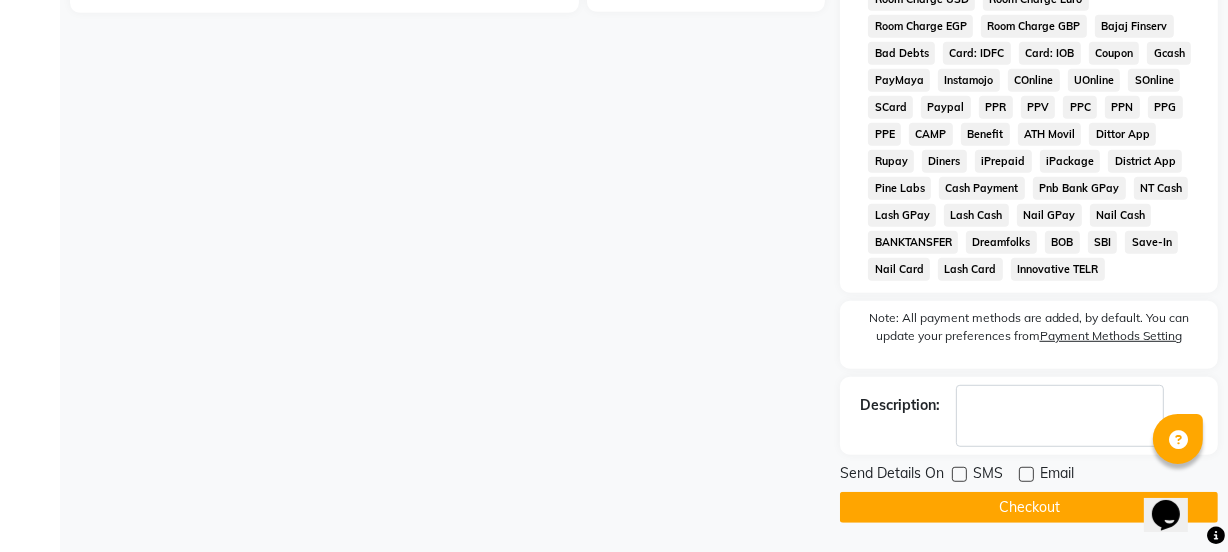click on "Checkout" 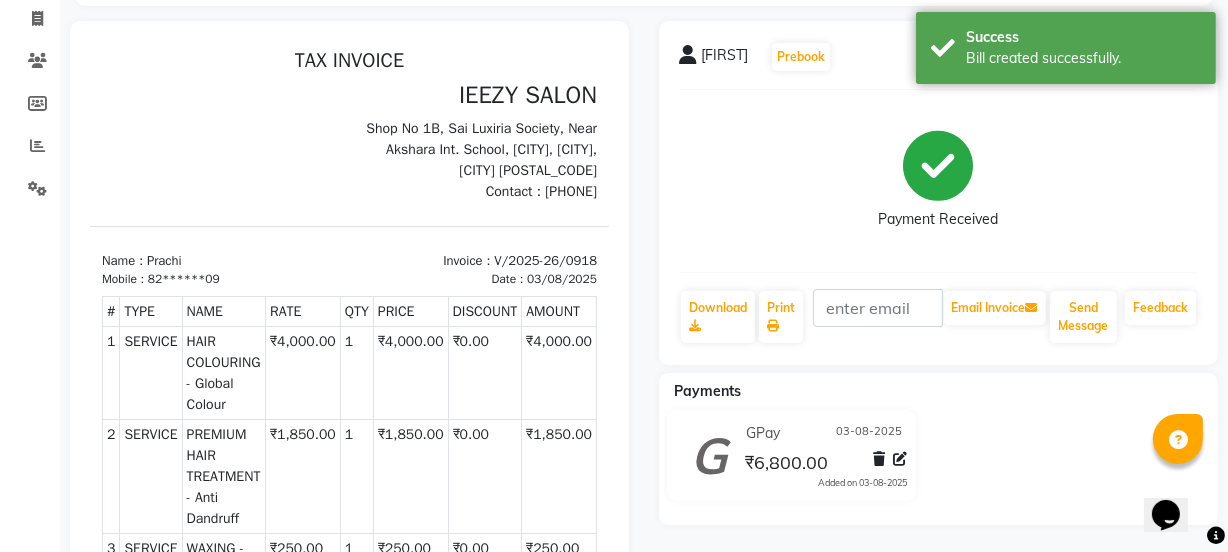 scroll, scrollTop: 0, scrollLeft: 0, axis: both 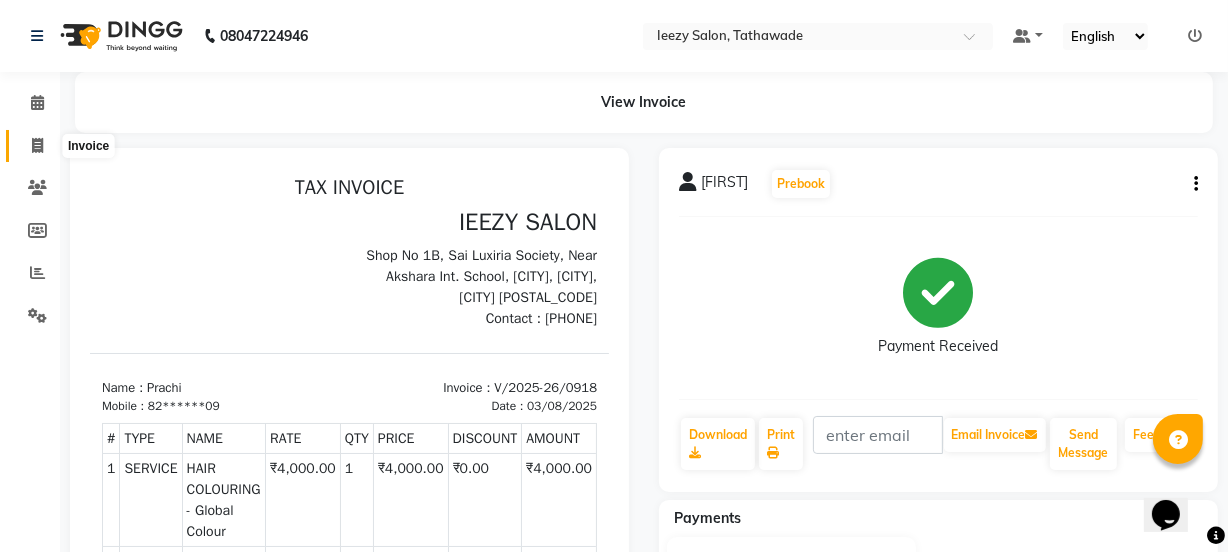 click 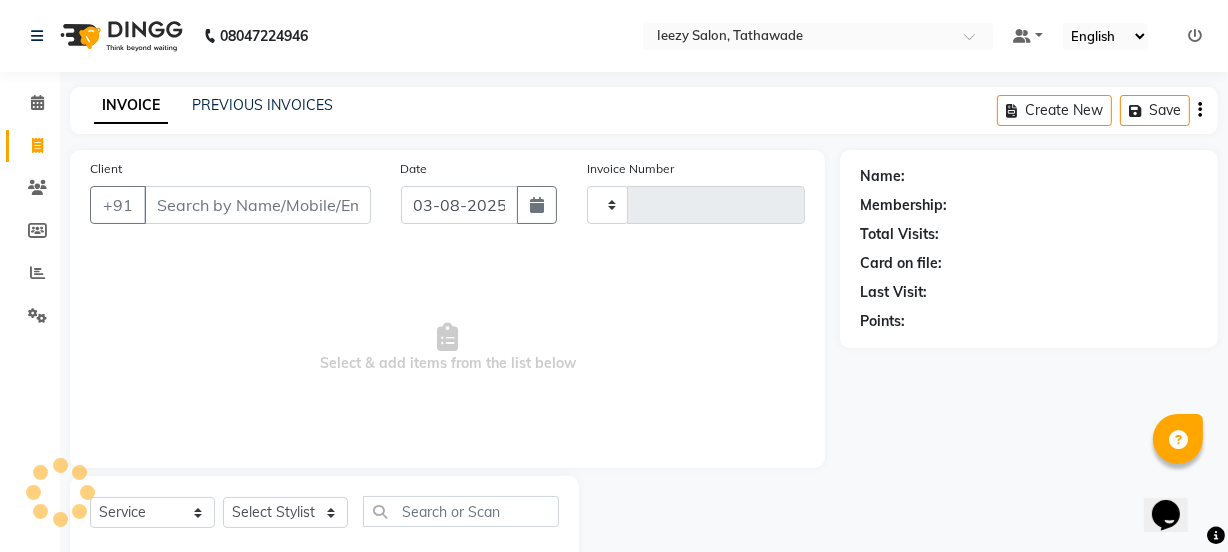 scroll, scrollTop: 50, scrollLeft: 0, axis: vertical 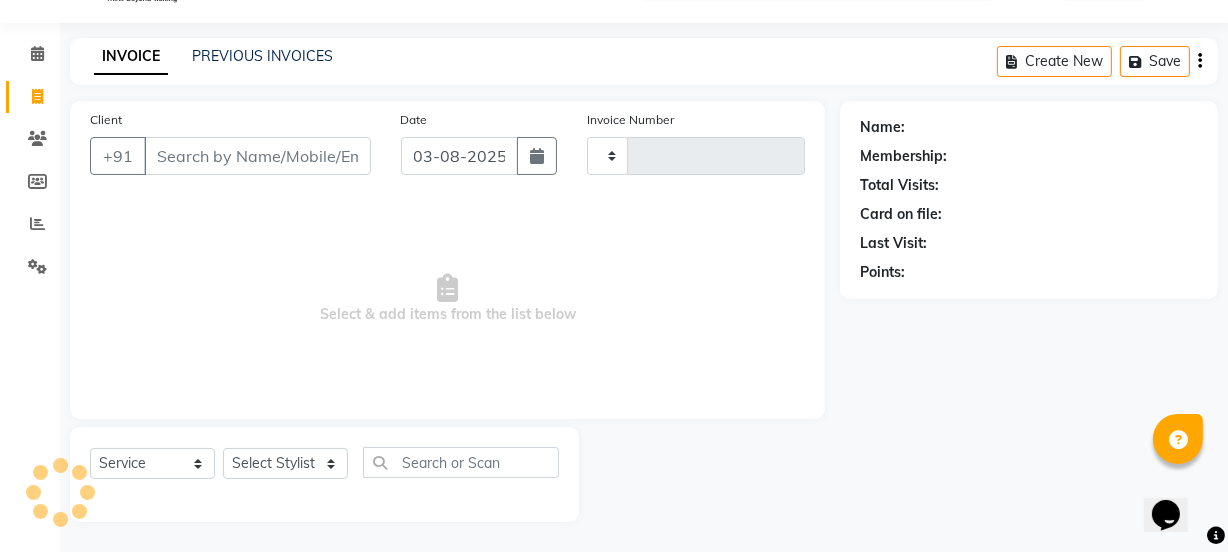 type on "0919" 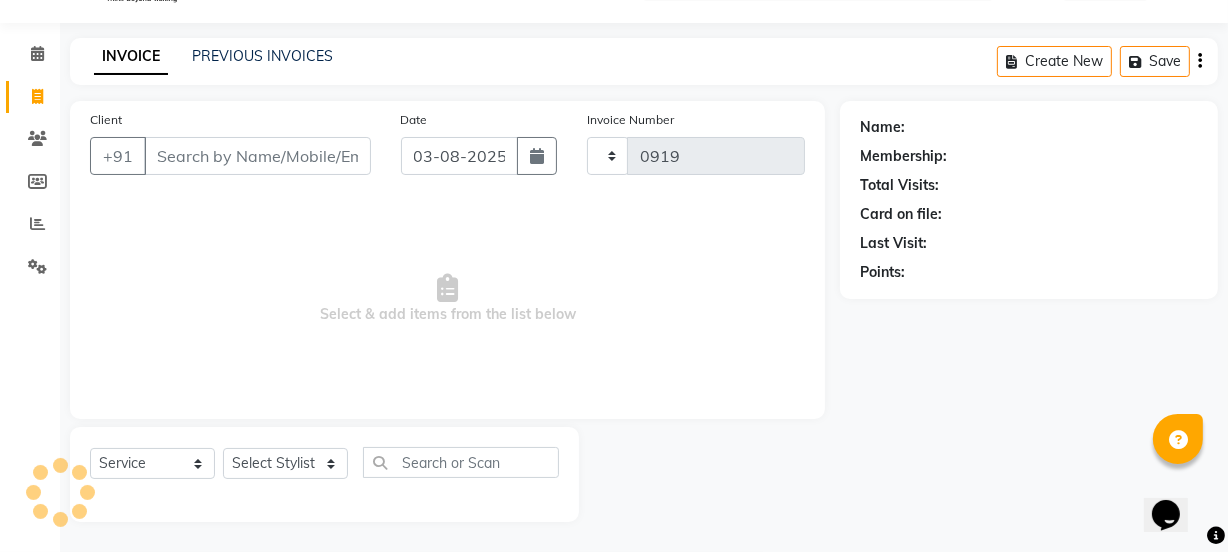 select on "5982" 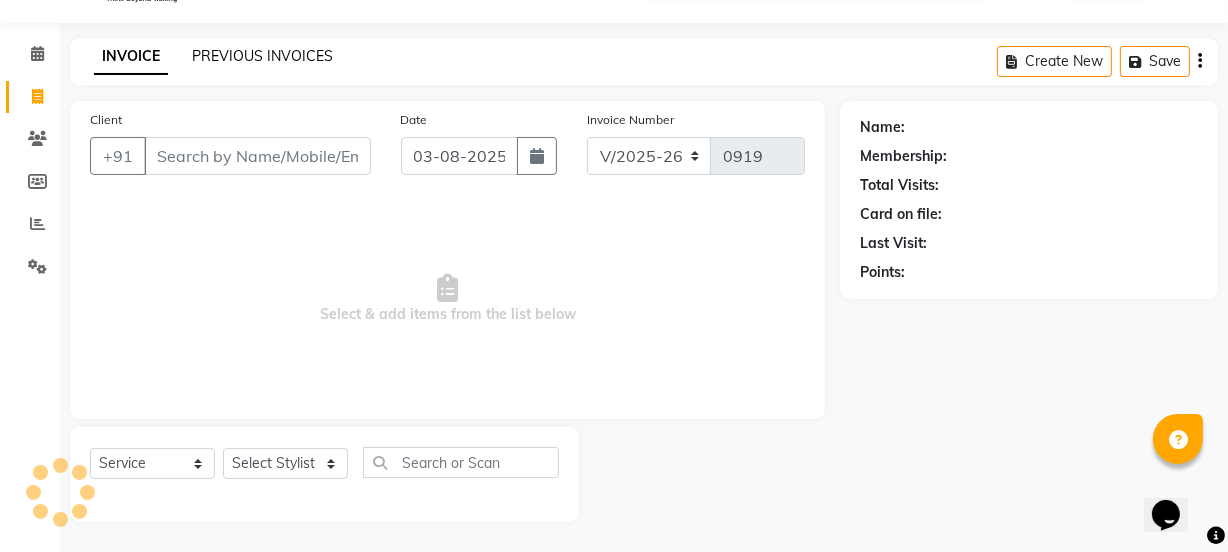 click on "PREVIOUS INVOICES" 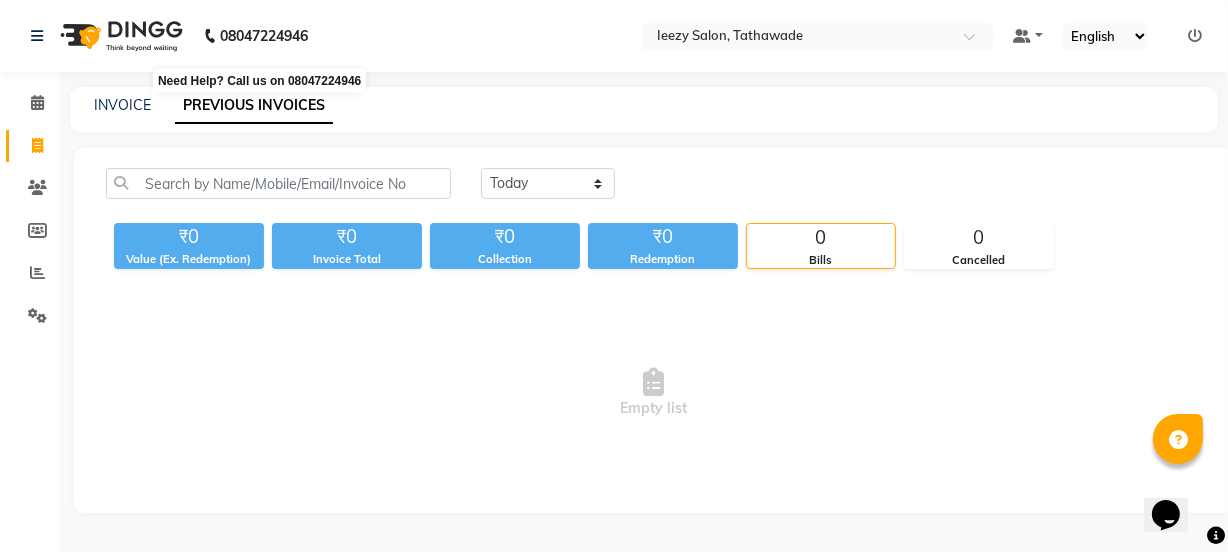 scroll, scrollTop: 0, scrollLeft: 0, axis: both 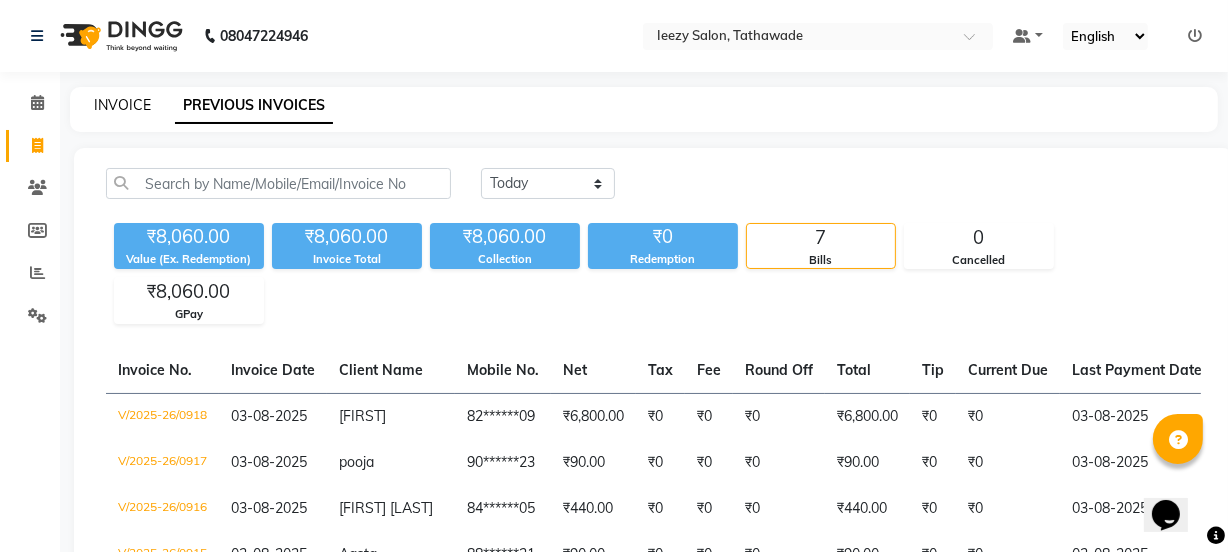 click on "INVOICE" 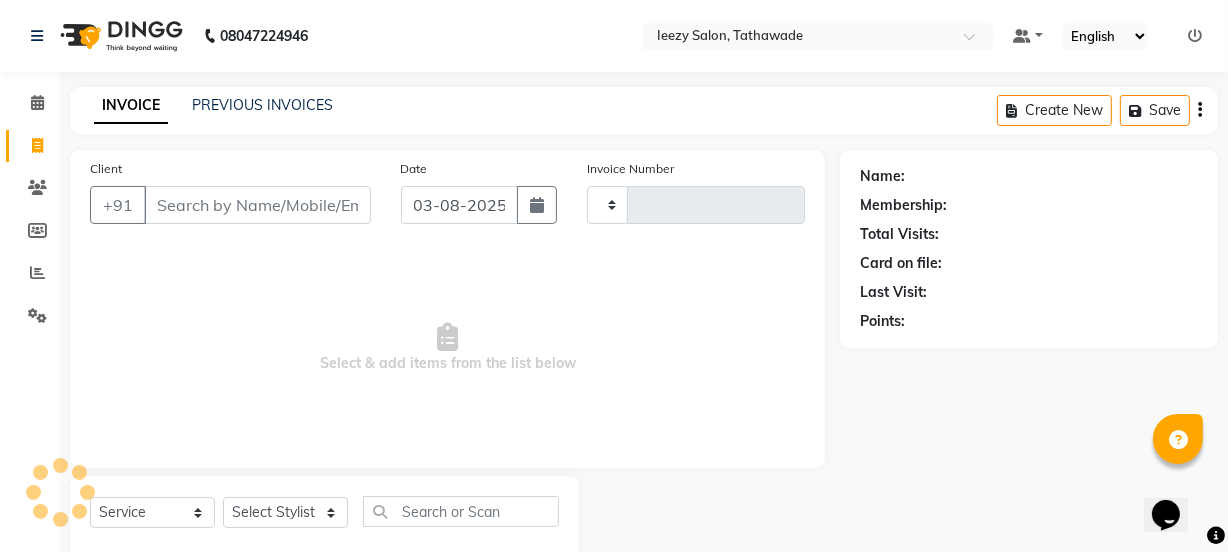 scroll, scrollTop: 50, scrollLeft: 0, axis: vertical 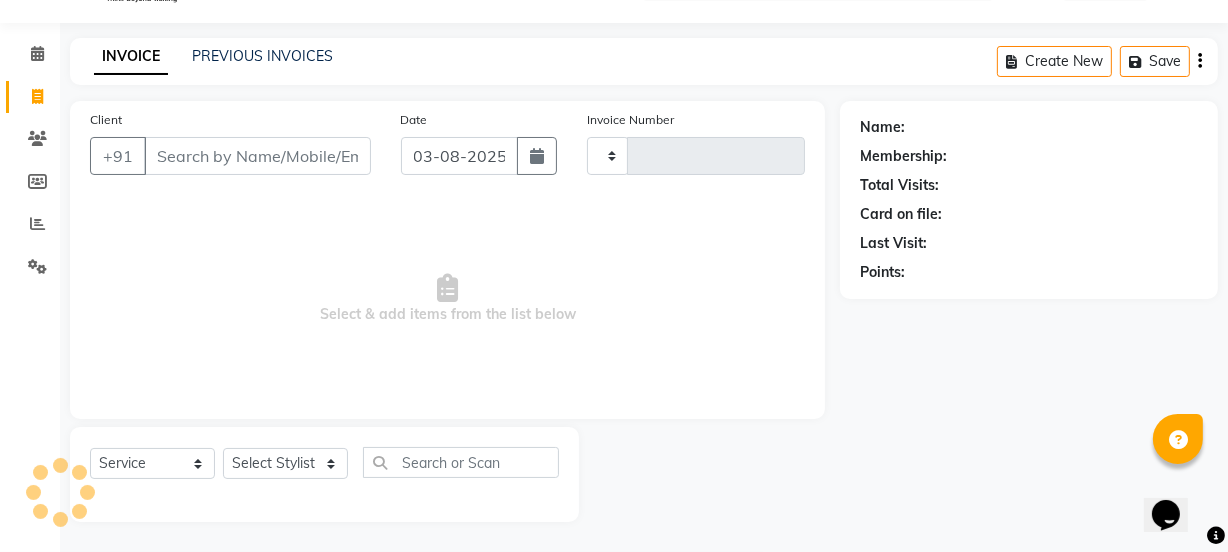 type on "0919" 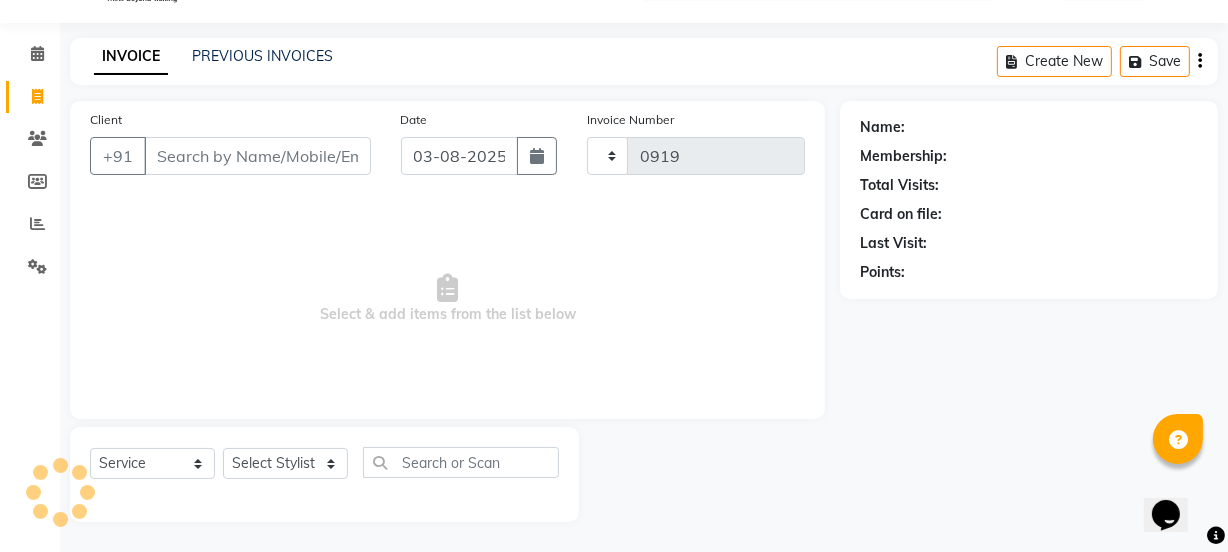 select on "5982" 